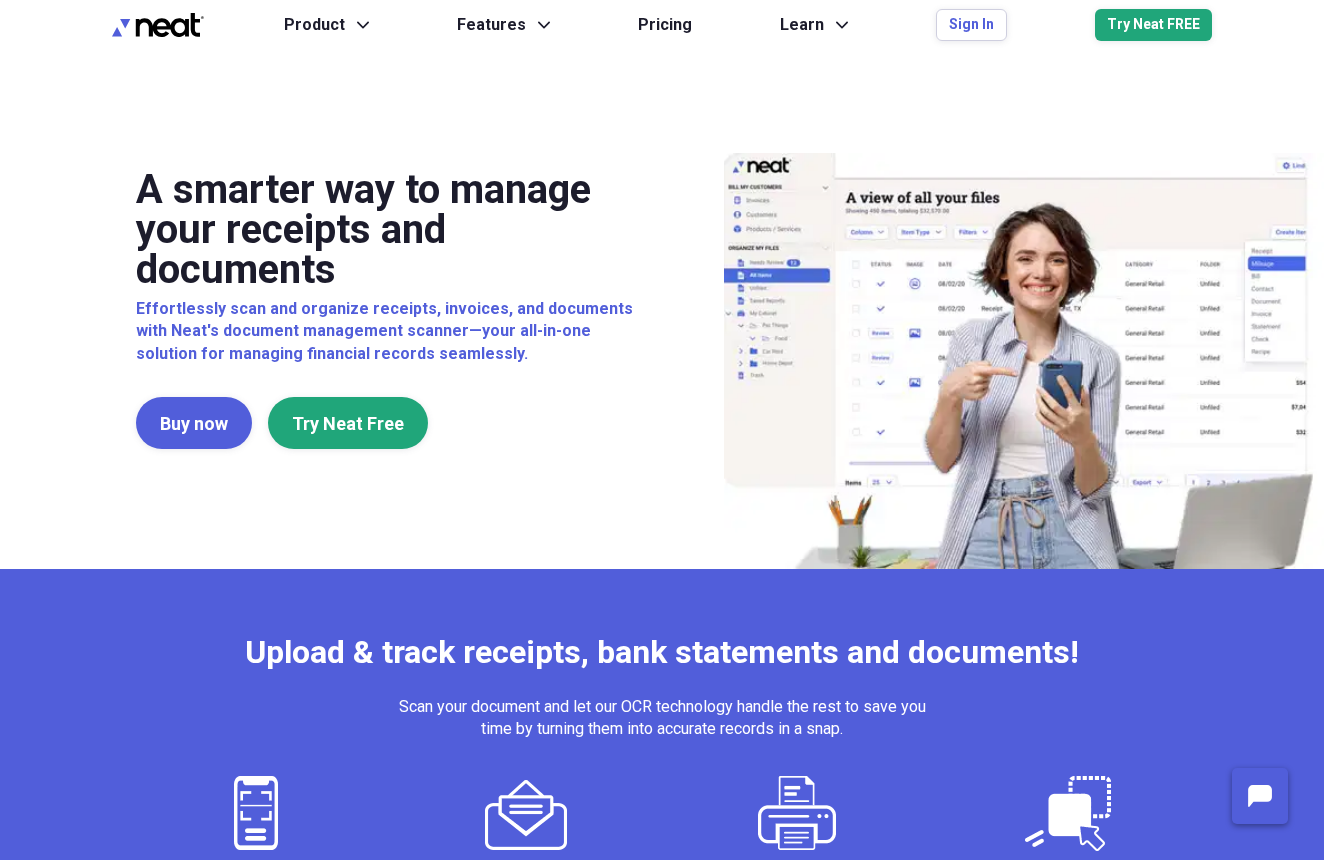 scroll, scrollTop: 0, scrollLeft: 0, axis: both 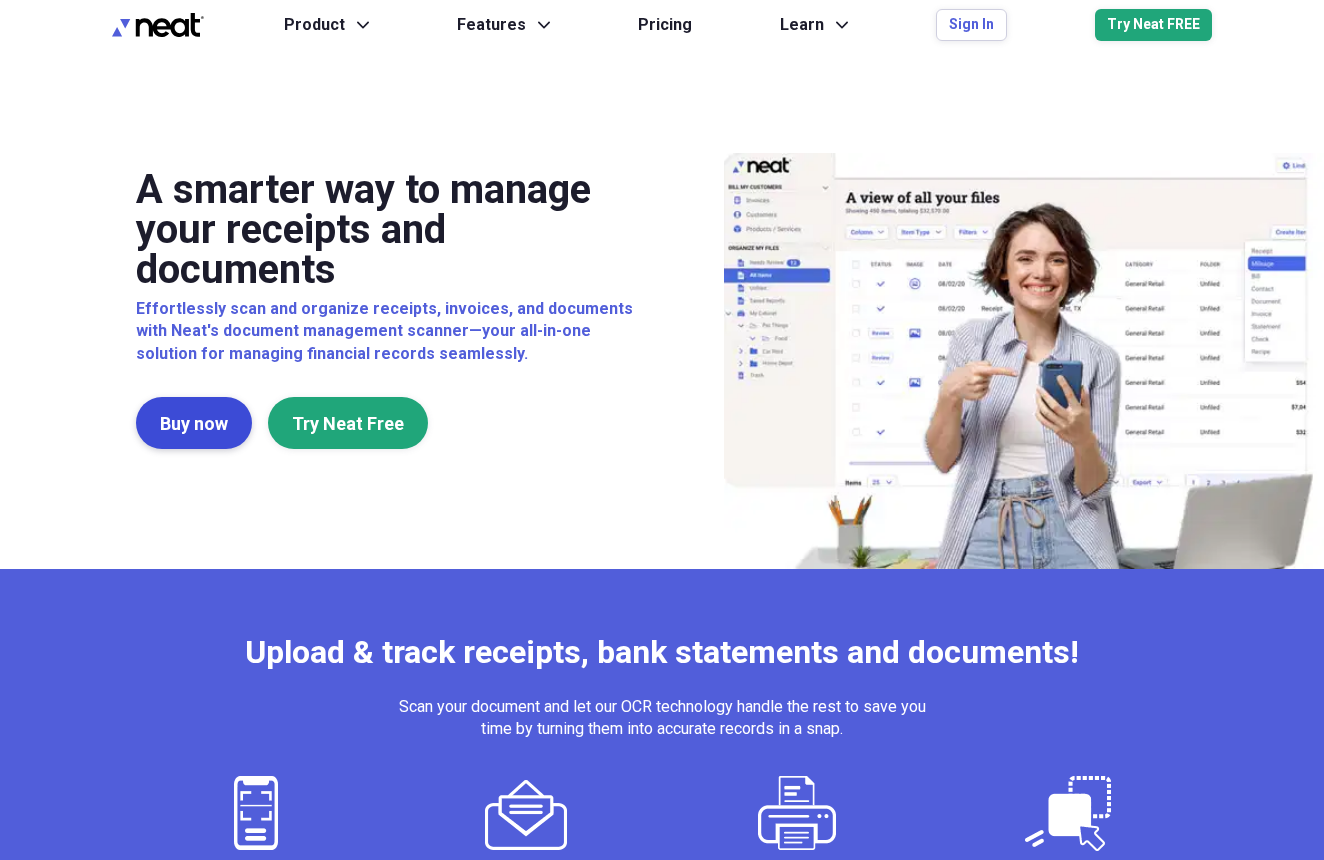 click on "Buy now" at bounding box center (194, 423) 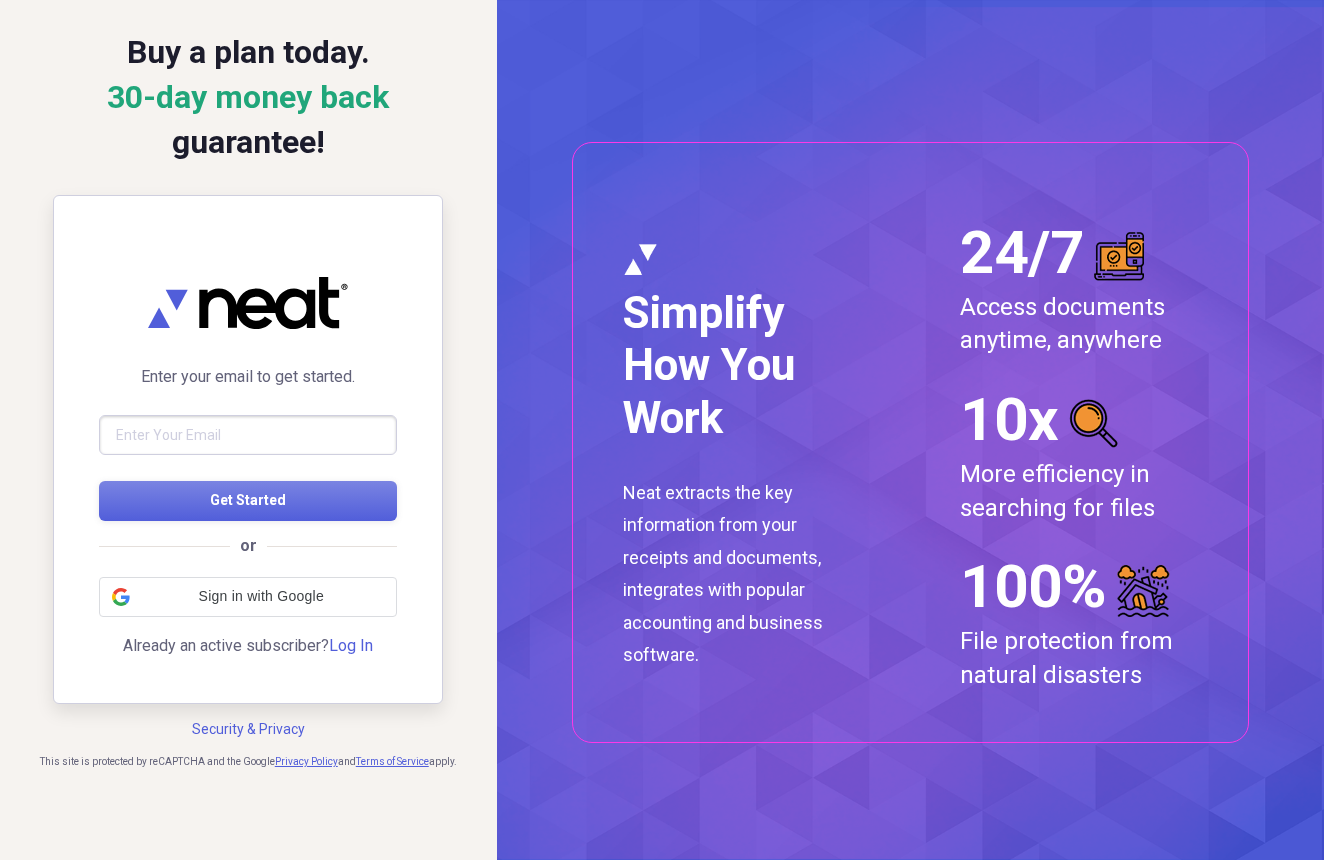 scroll, scrollTop: 0, scrollLeft: 0, axis: both 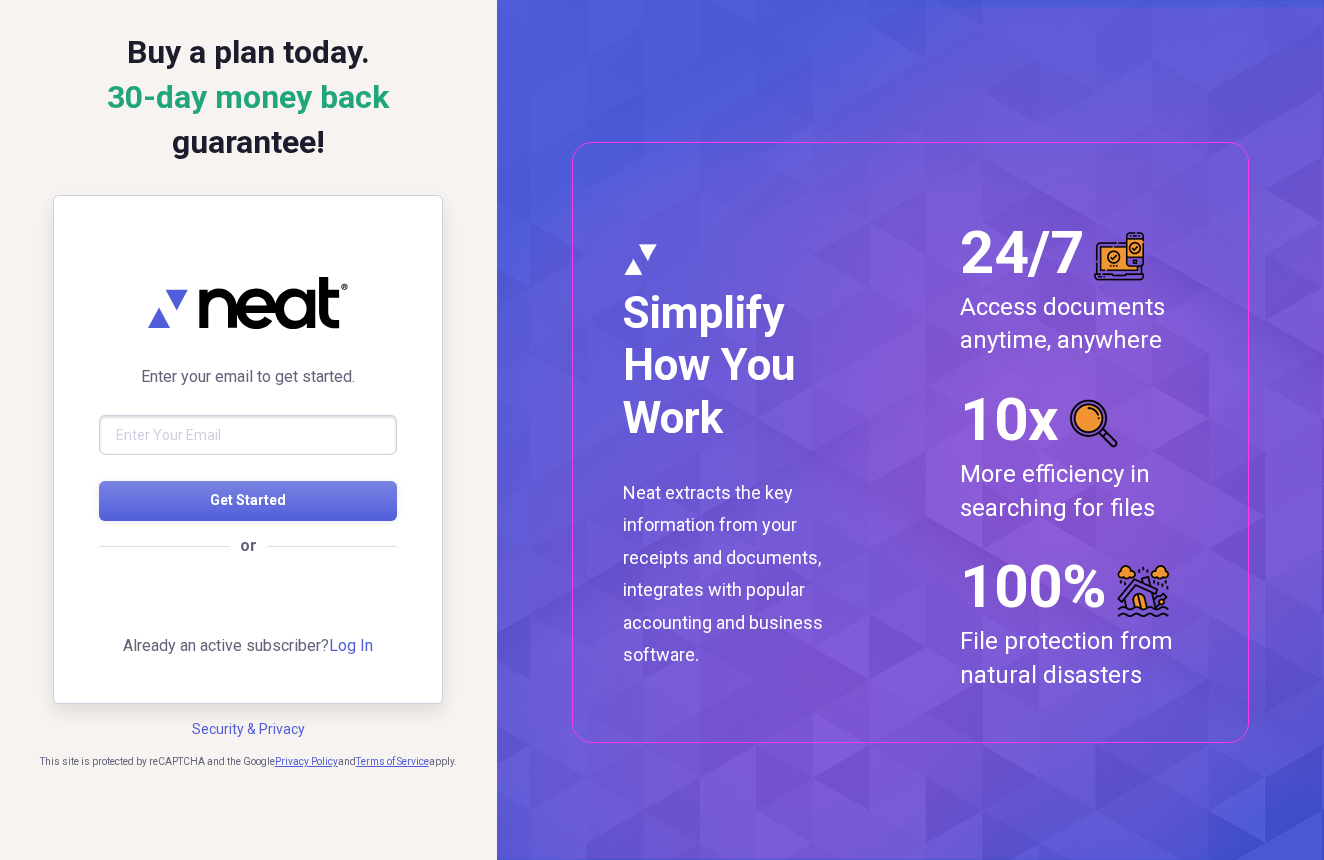 click at bounding box center [248, 435] 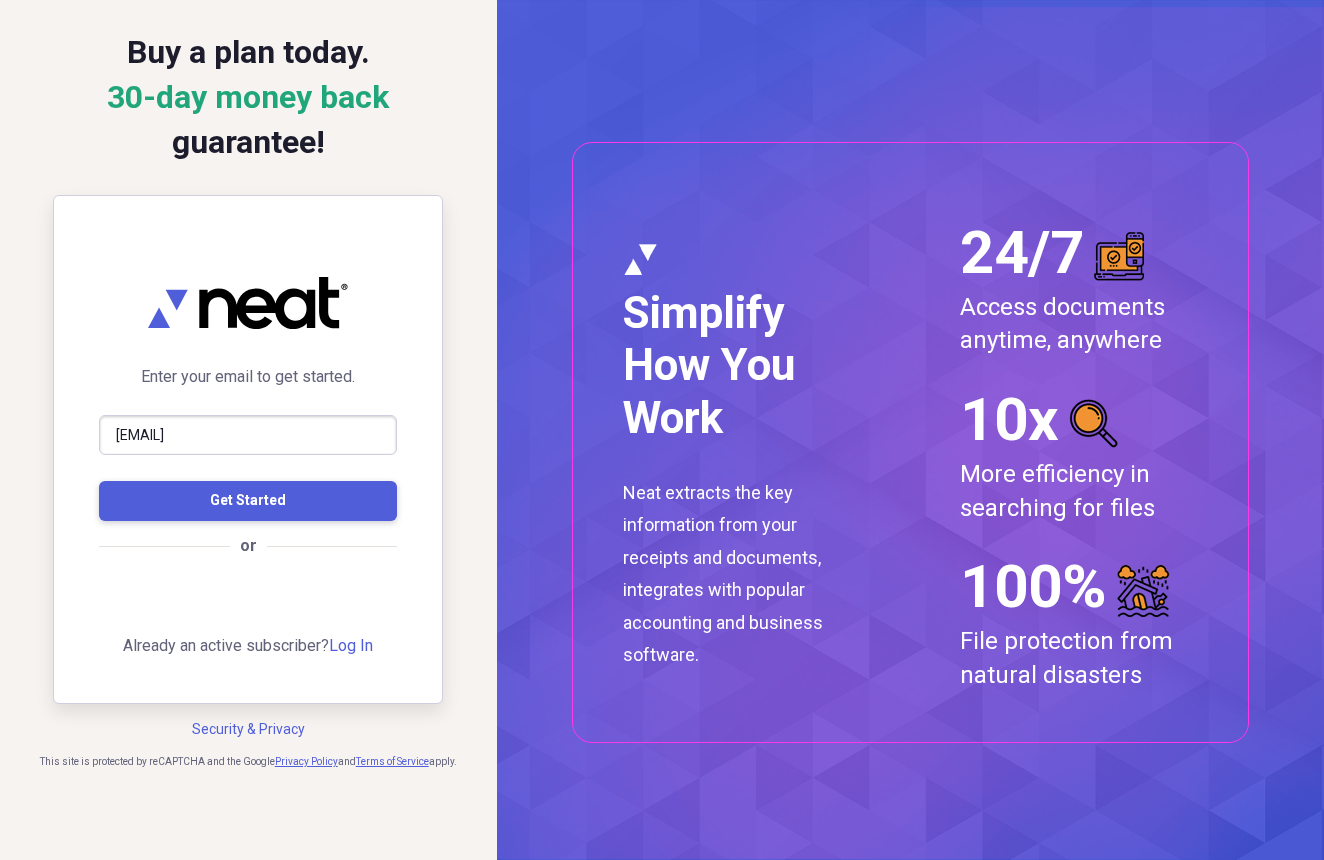 click on "Get Started" at bounding box center [248, 501] 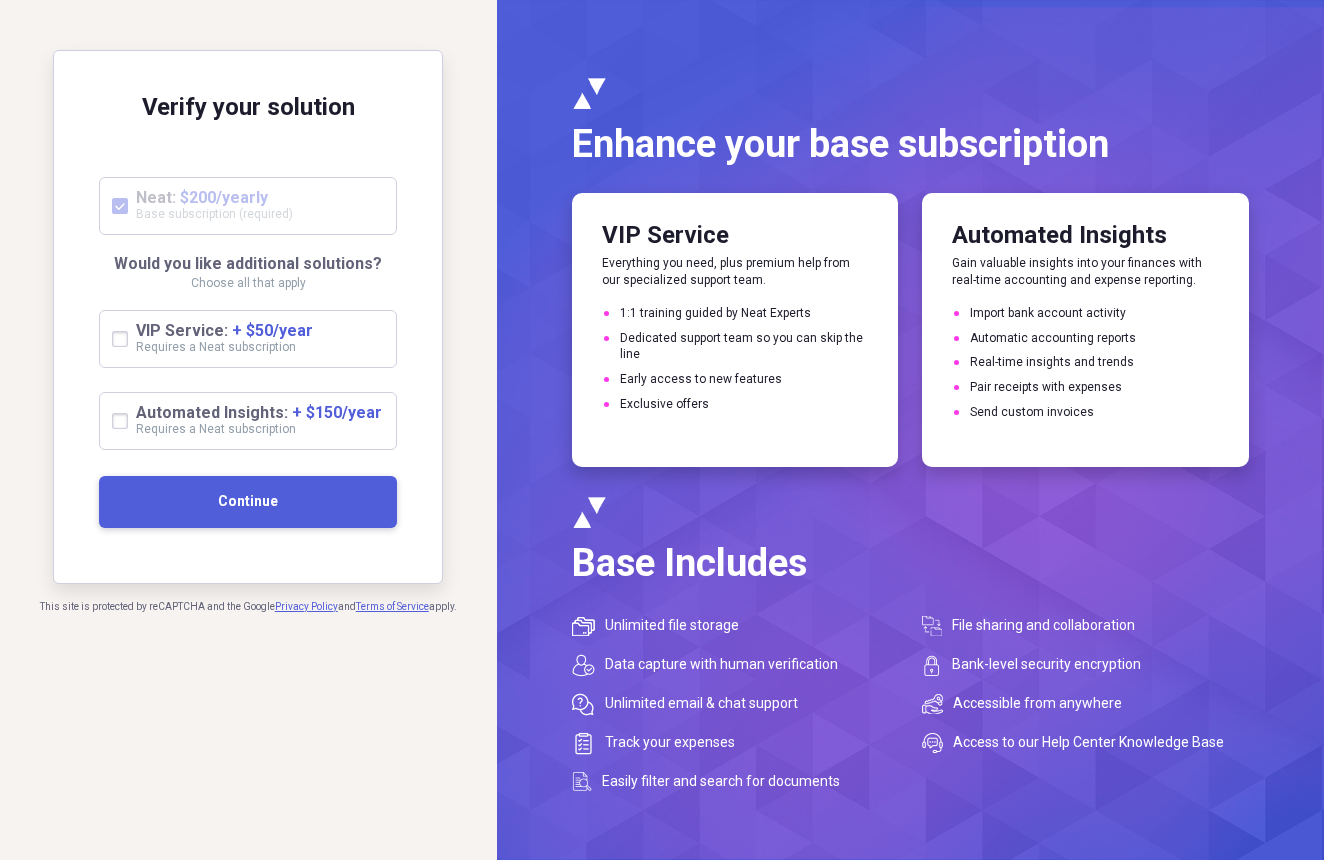 click on "Continue" at bounding box center (248, 502) 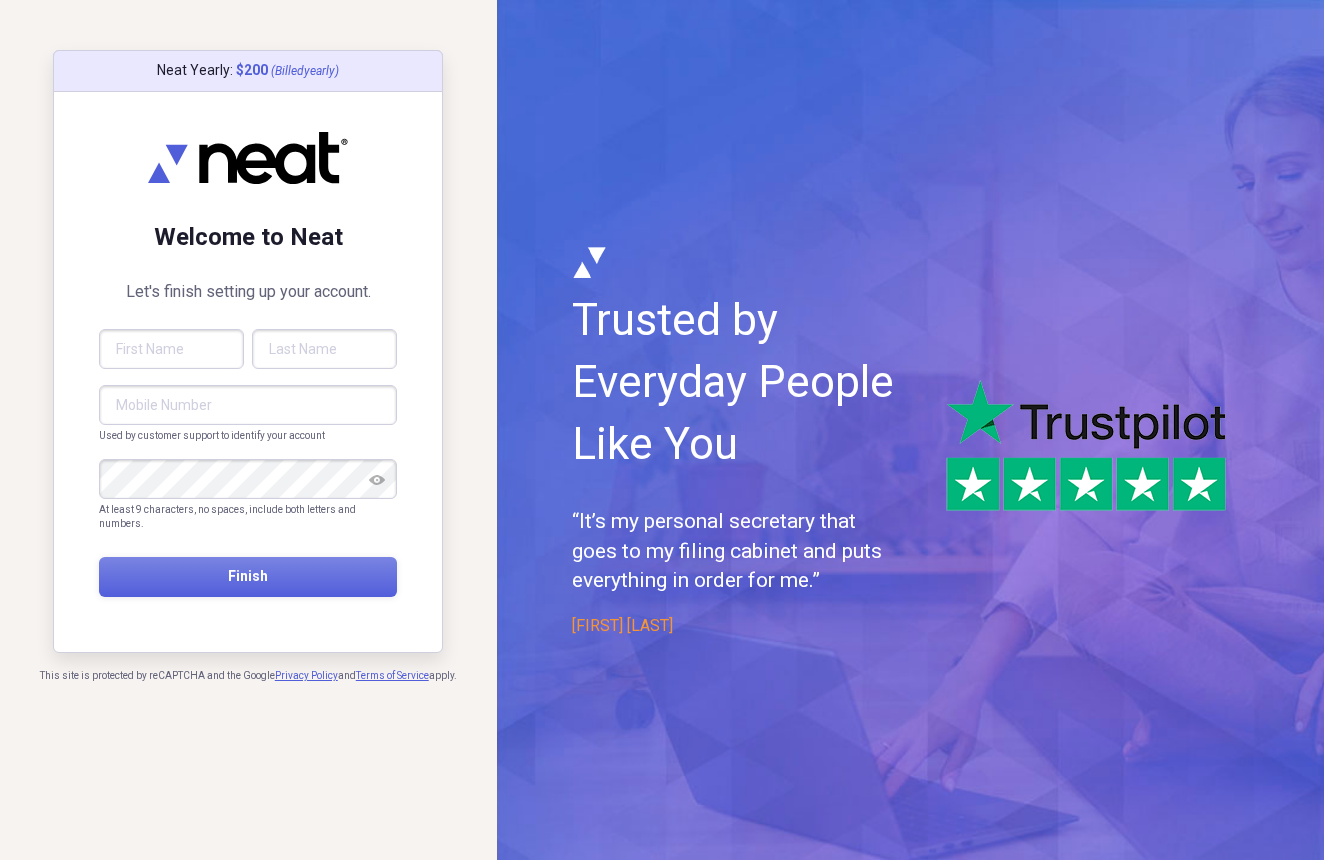 click at bounding box center [171, 349] 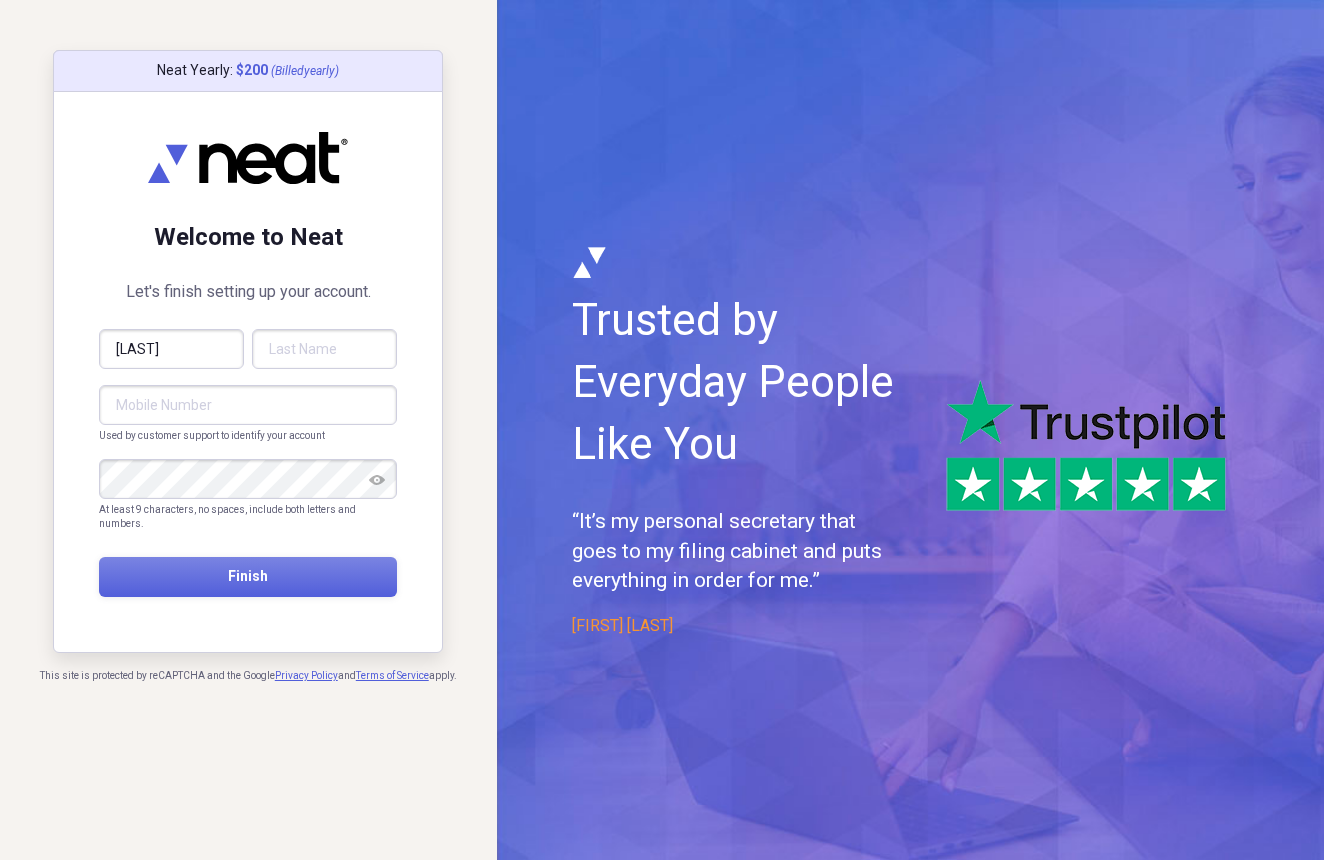 type on "[LAST]" 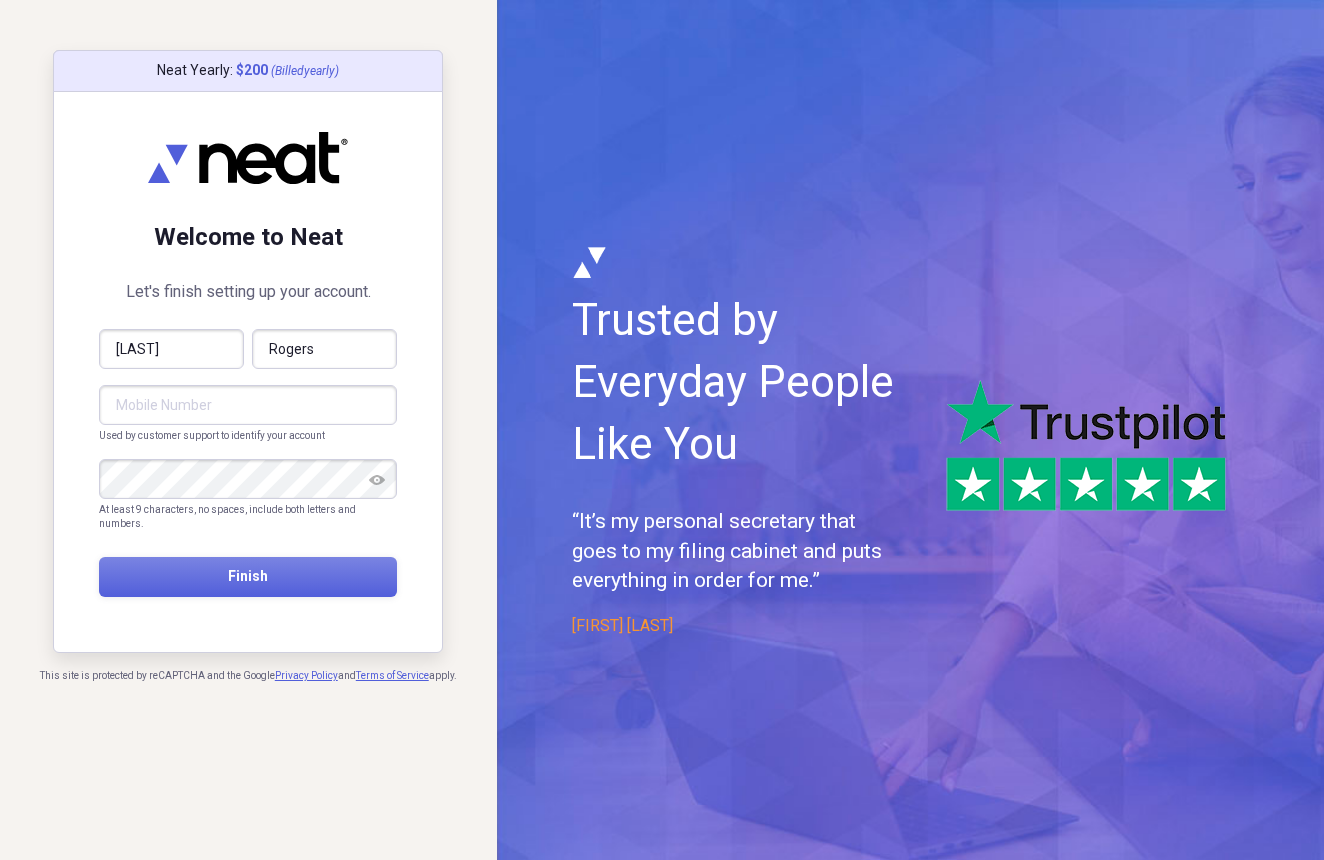 type on "Rogers" 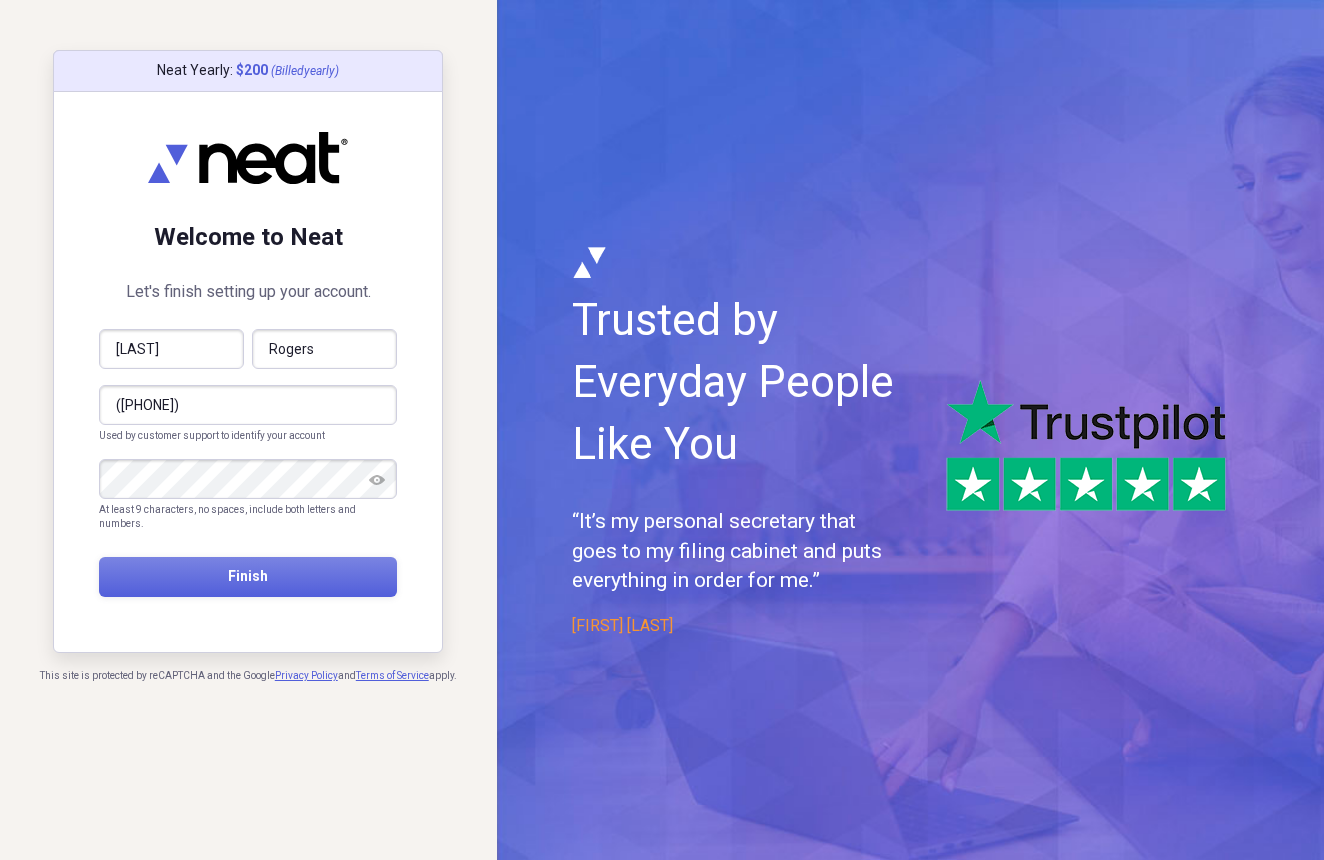 type on "(817) 247-0384" 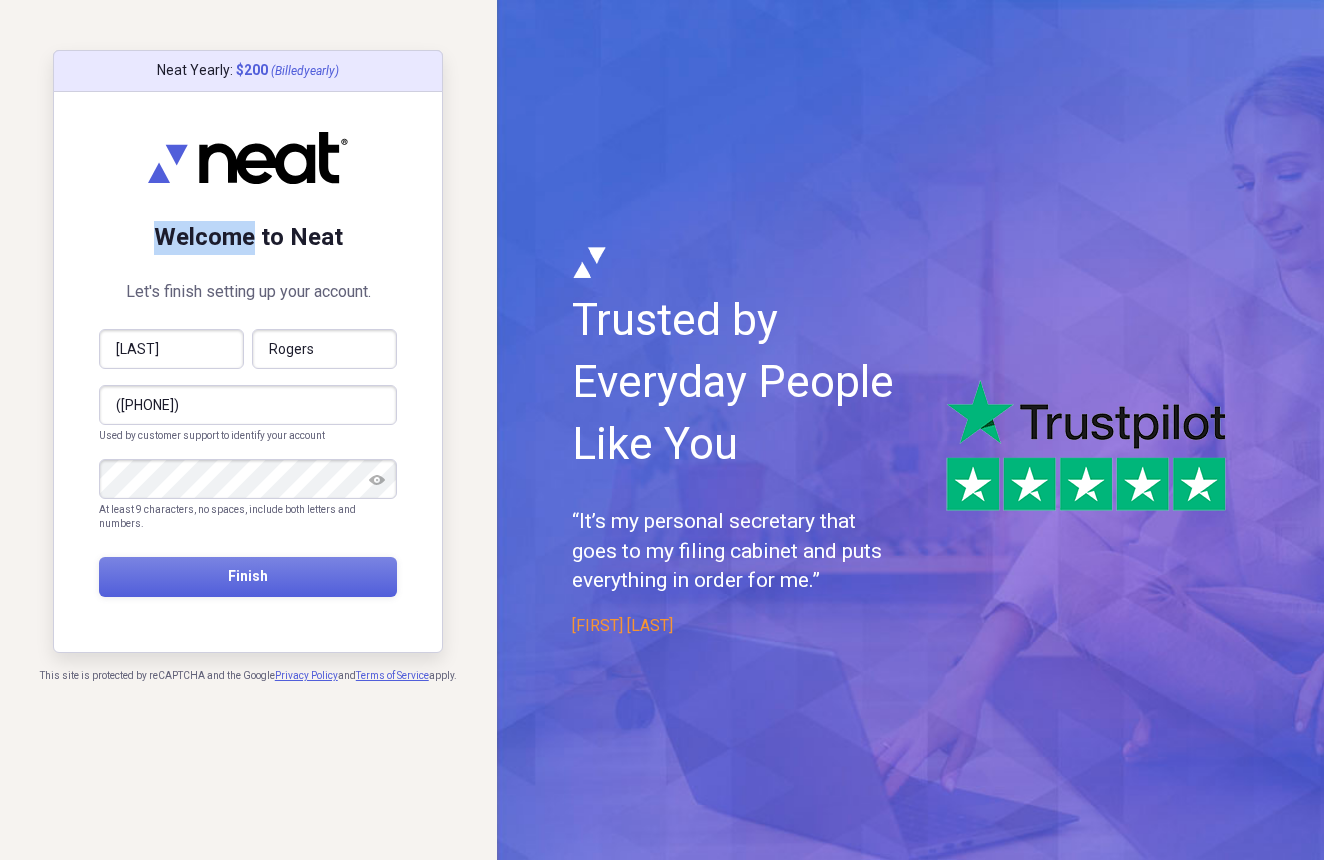 click on "Neat Yearly :   $ 200   (Billed  yearly ) Welcome to Neat Let's finish setting up your account. Truitt Rogers (817) 247-0384 Used by customer support to identify your account At least 9 characters, no spaces, include both letters and numbers. Finish" at bounding box center [248, 351] 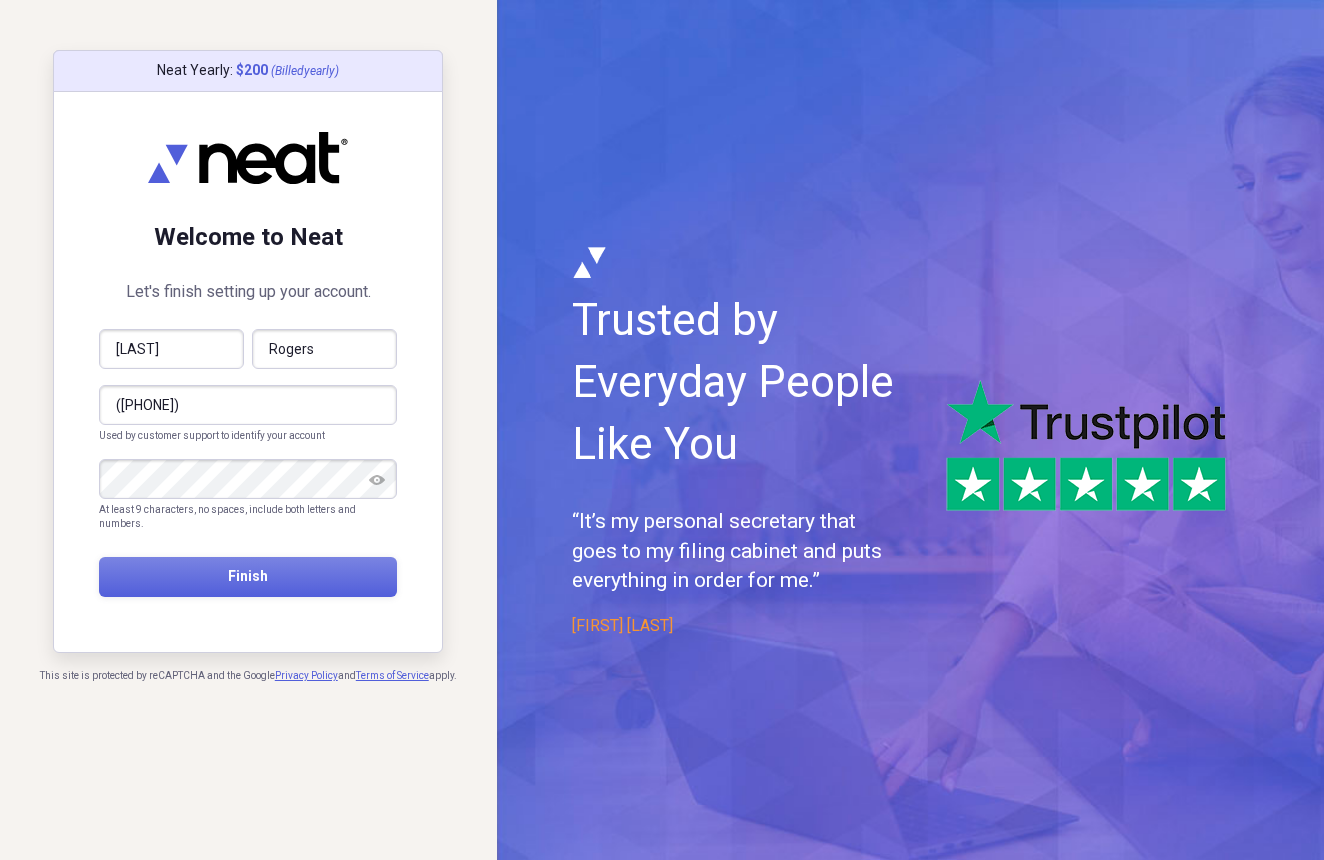 click on "Neat Yearly :   $ 200   (Billed  yearly ) Welcome to Neat Let's finish setting up your account. Truitt Rogers (817) 247-0384 Used by customer support to identify your account At least 9 characters, no spaces, include both letters and numbers. Finish" at bounding box center (248, 351) 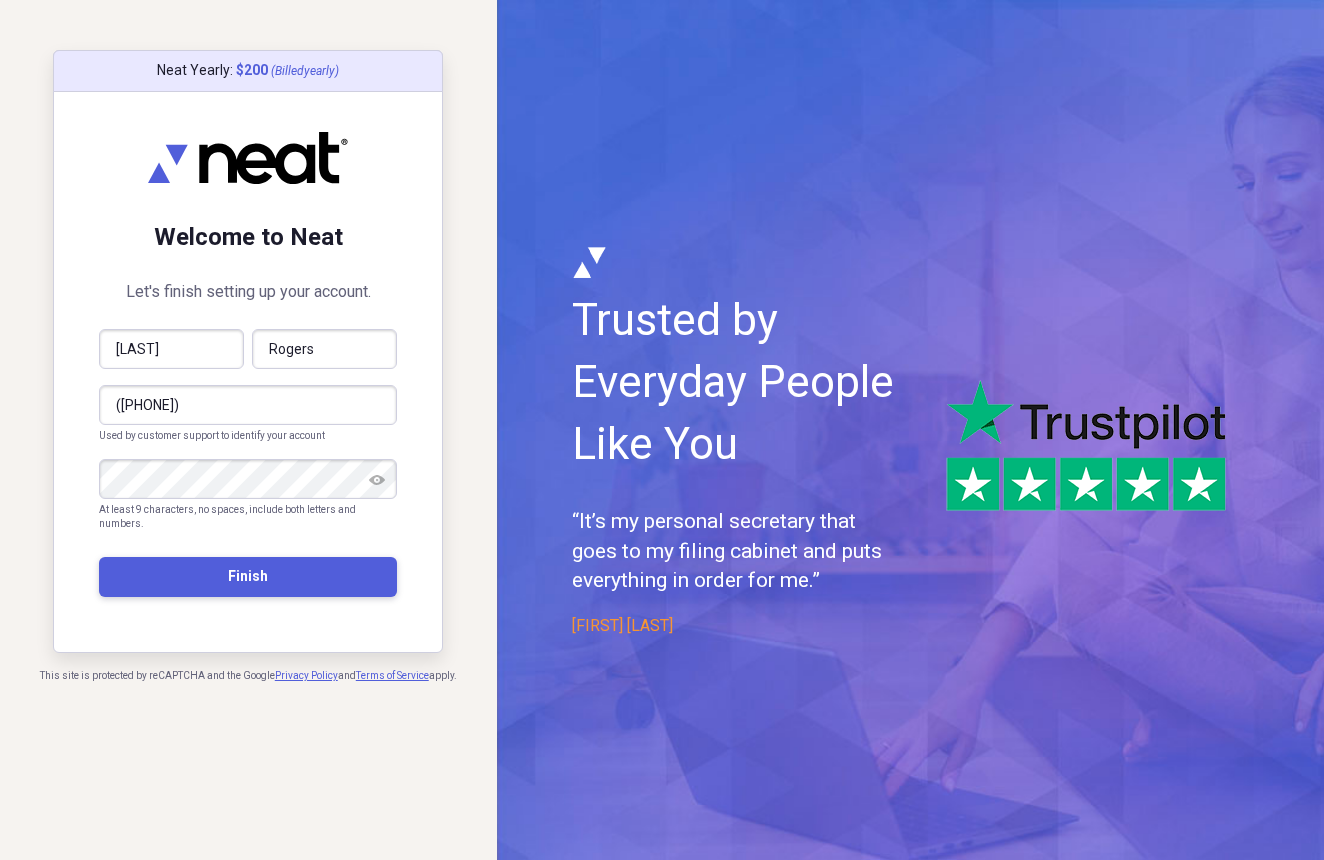 click on "Finish" at bounding box center (248, 576) 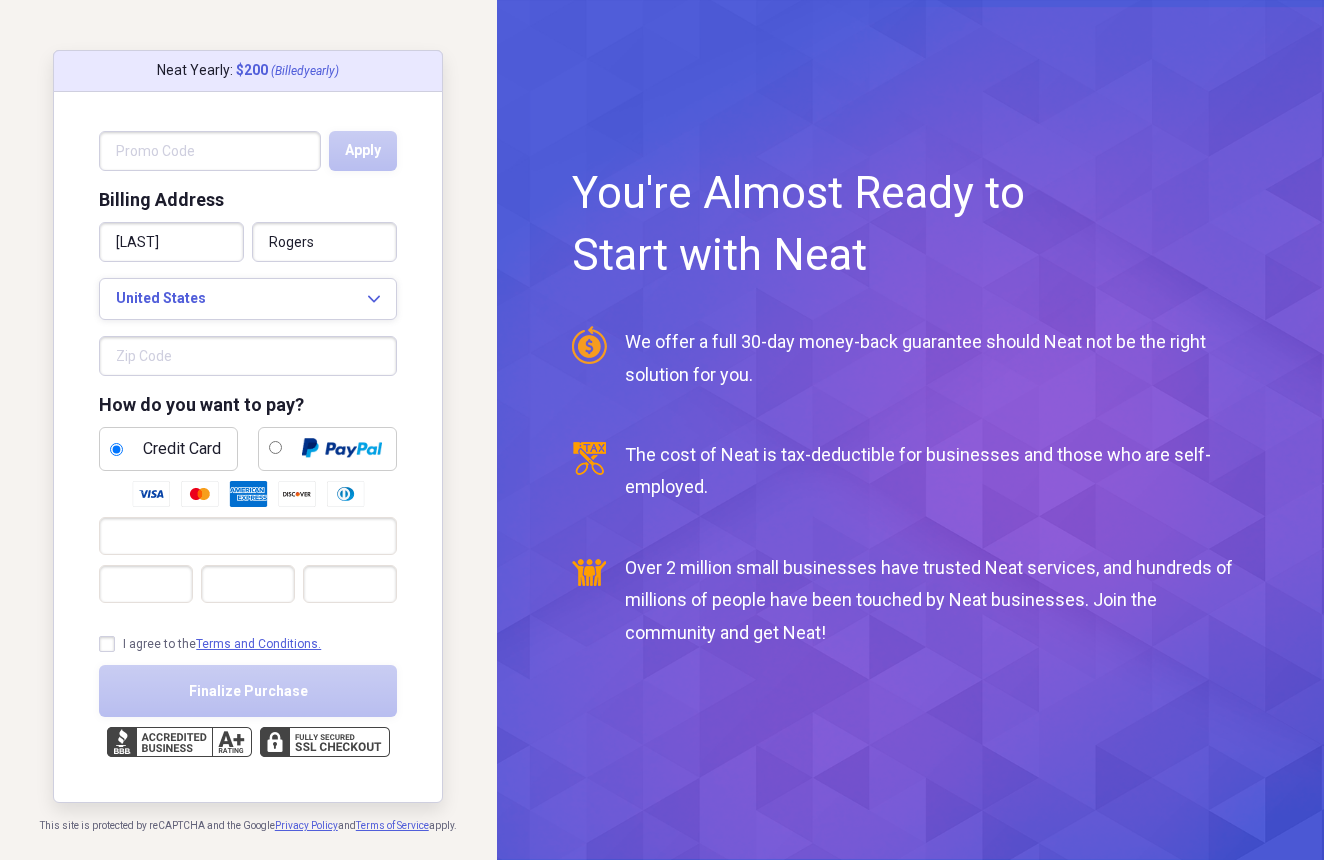 click on "I agree to the  Terms and Conditions." at bounding box center [210, 644] 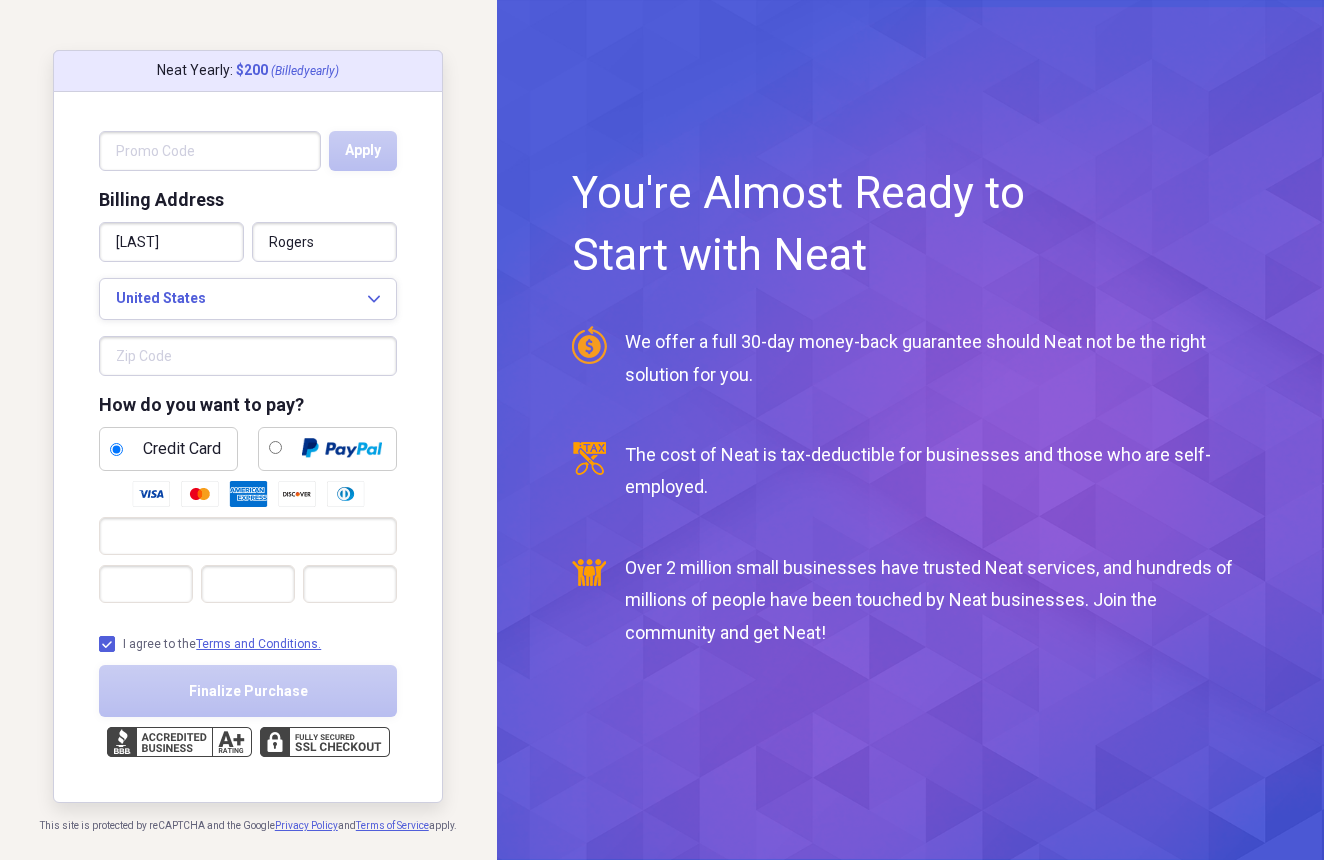 checkbox on "true" 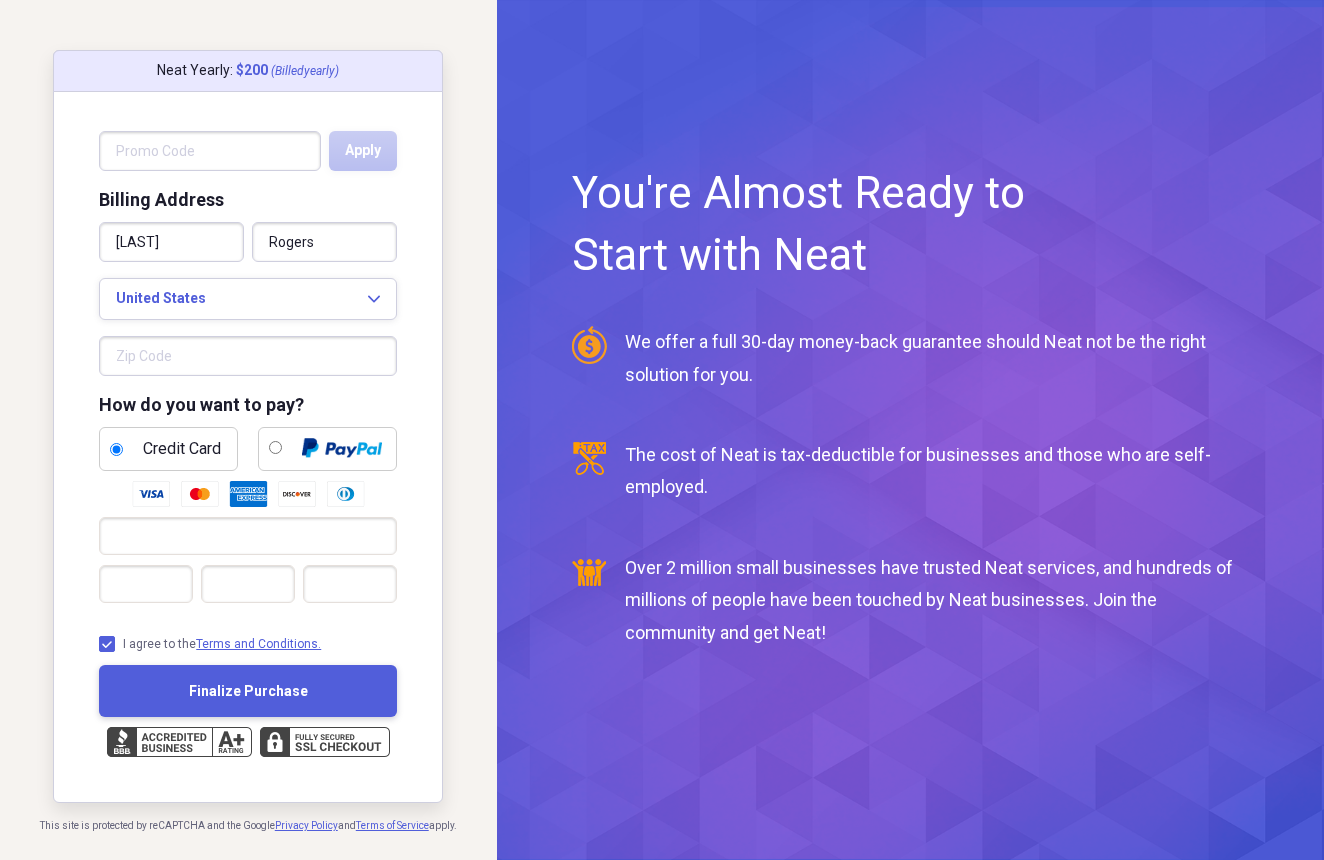 click on "Finalize Purchase" at bounding box center (248, 691) 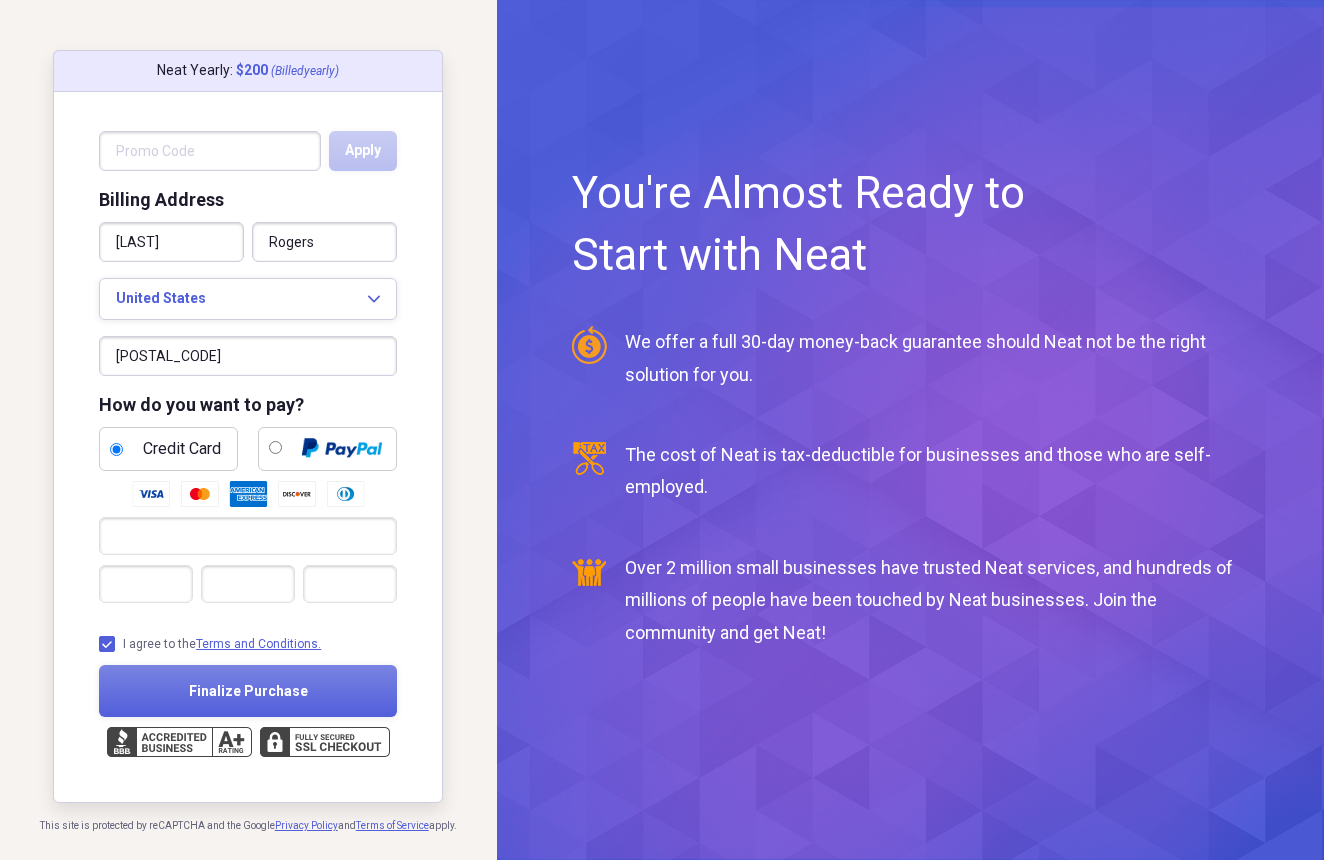 type on "76110" 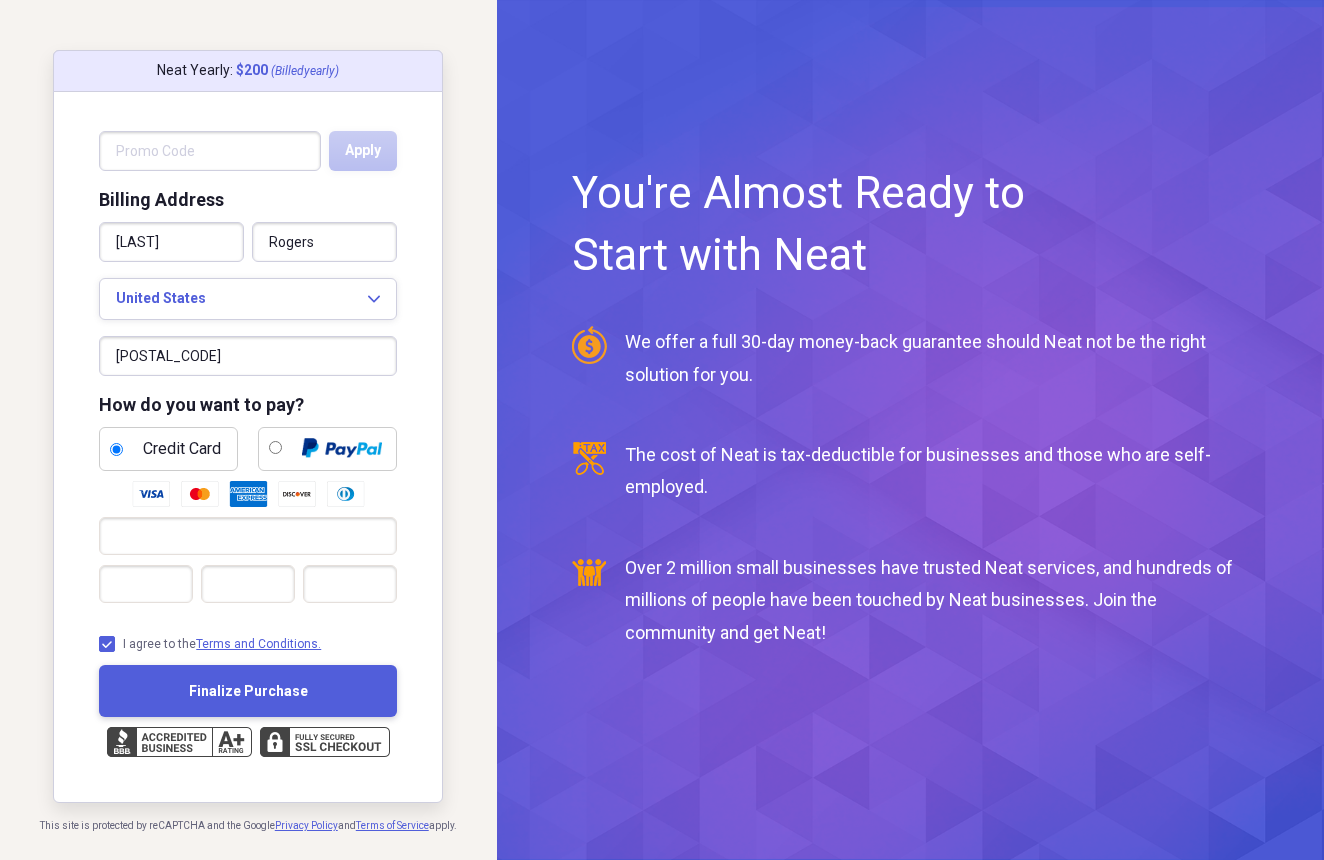 click on "Finalize Purchase" at bounding box center [248, 691] 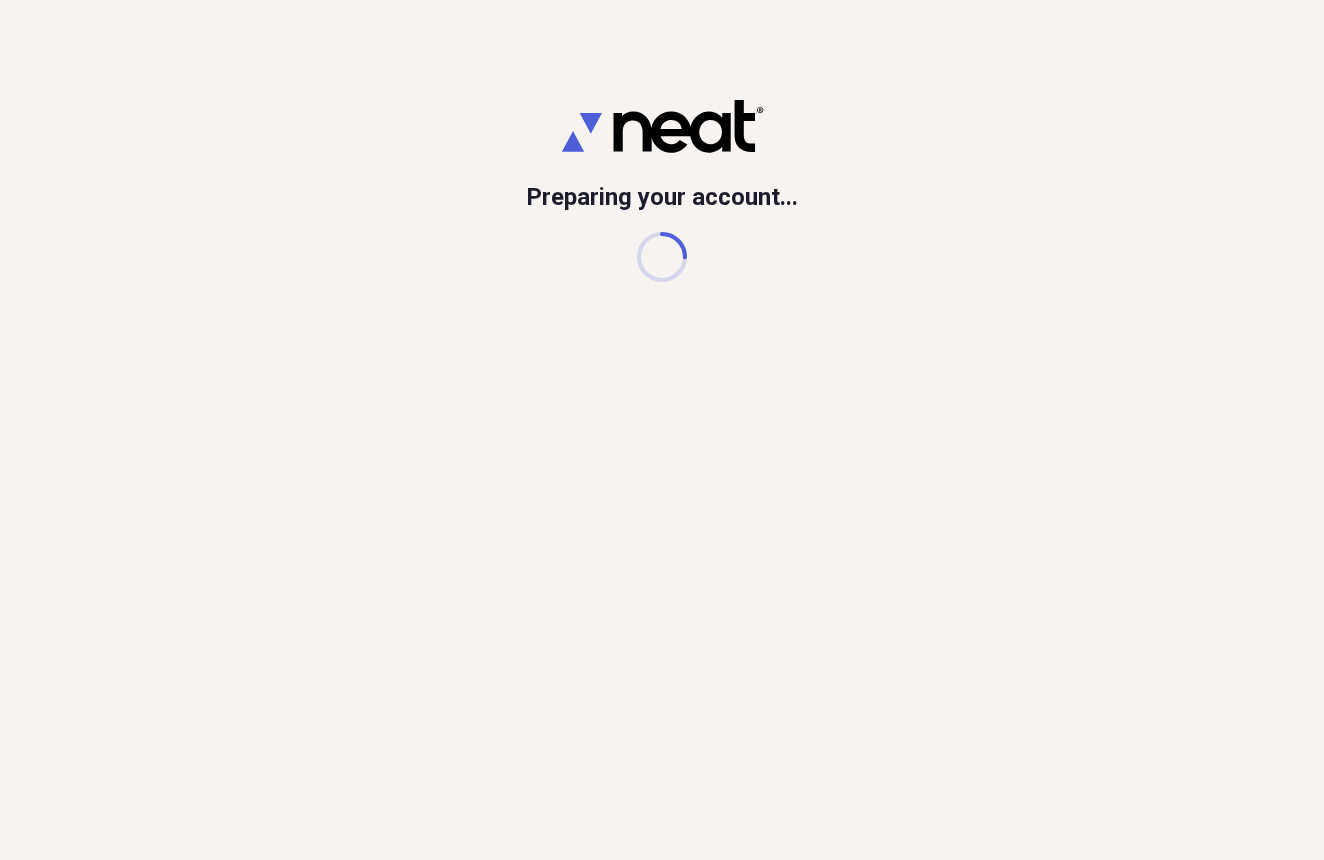 scroll, scrollTop: 0, scrollLeft: 0, axis: both 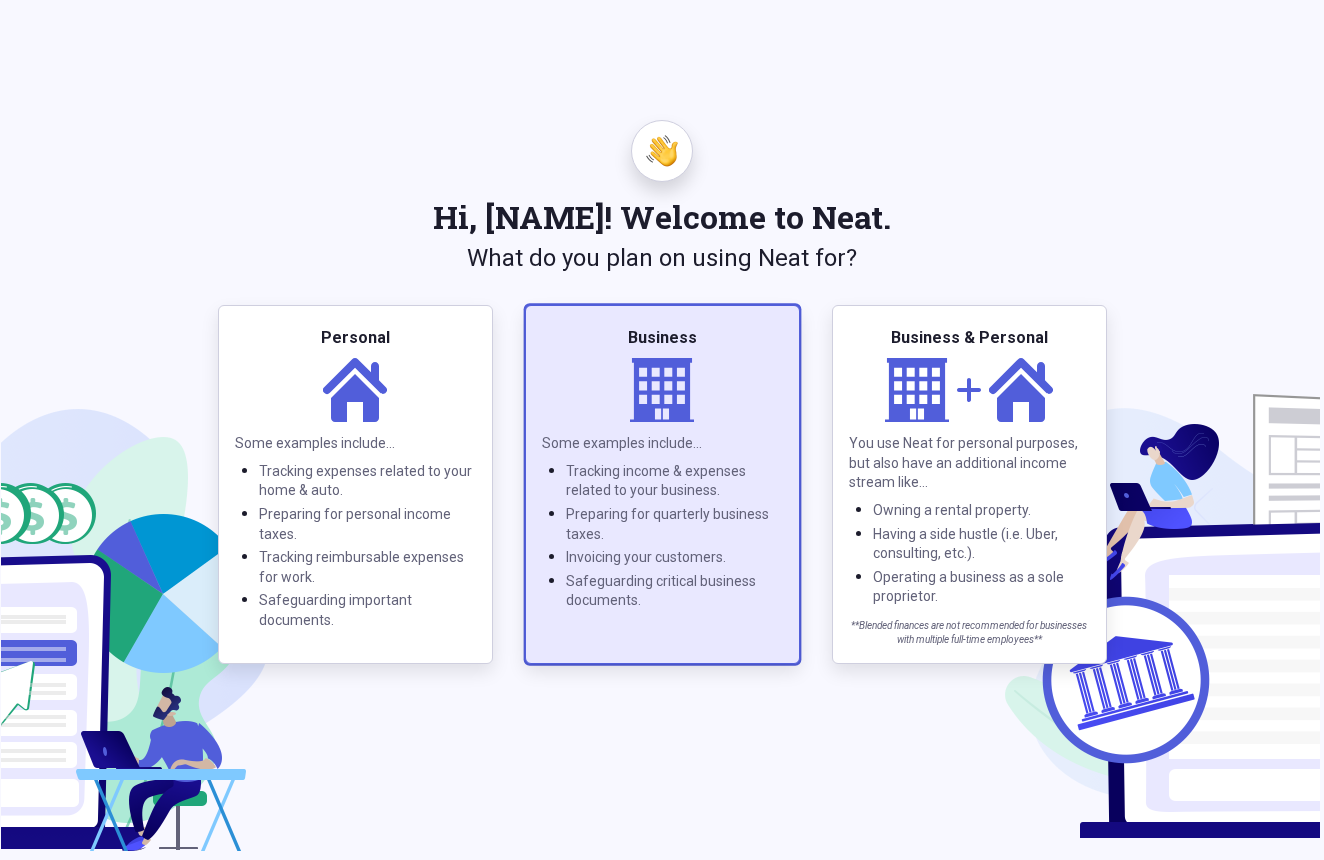 click on "Business" at bounding box center (662, 338) 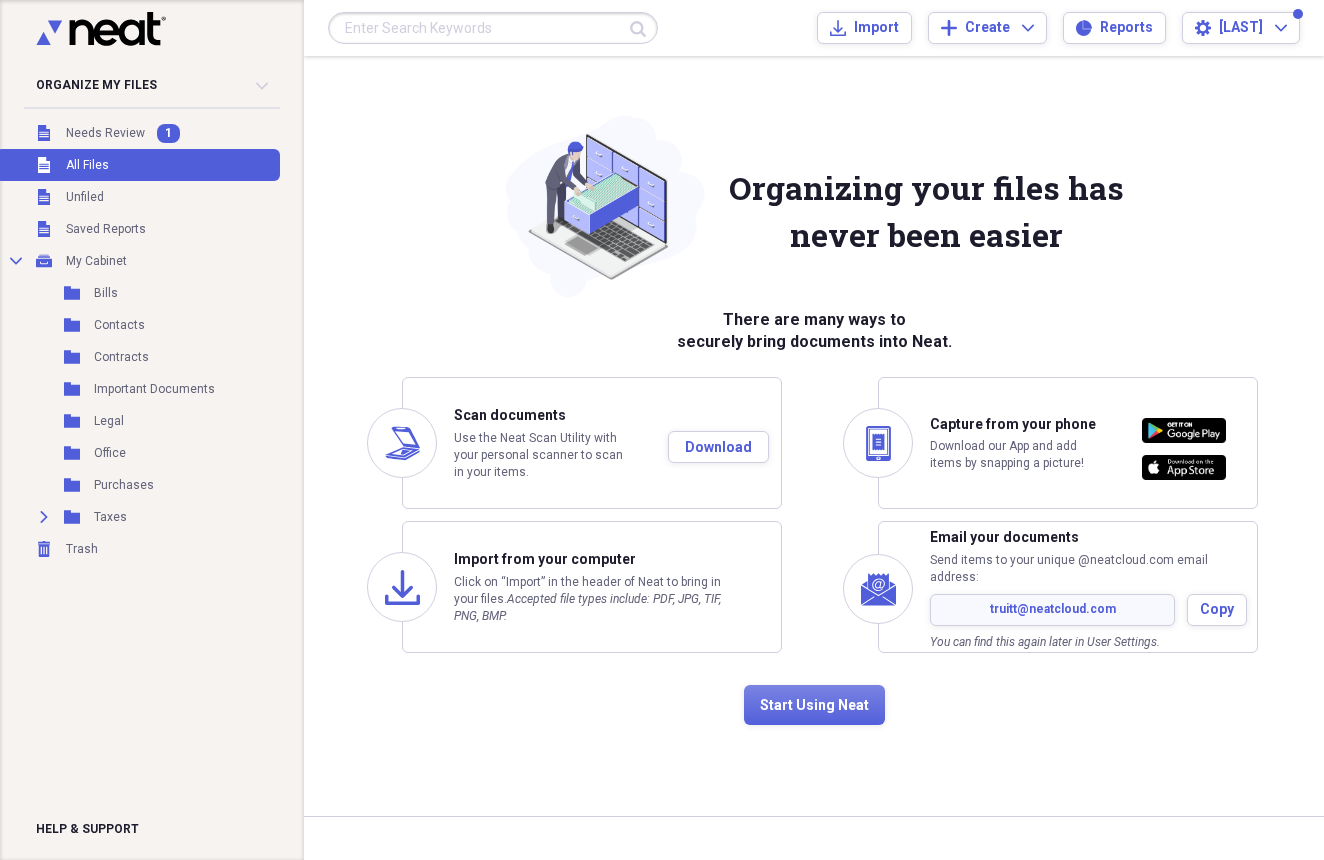 click on "import" 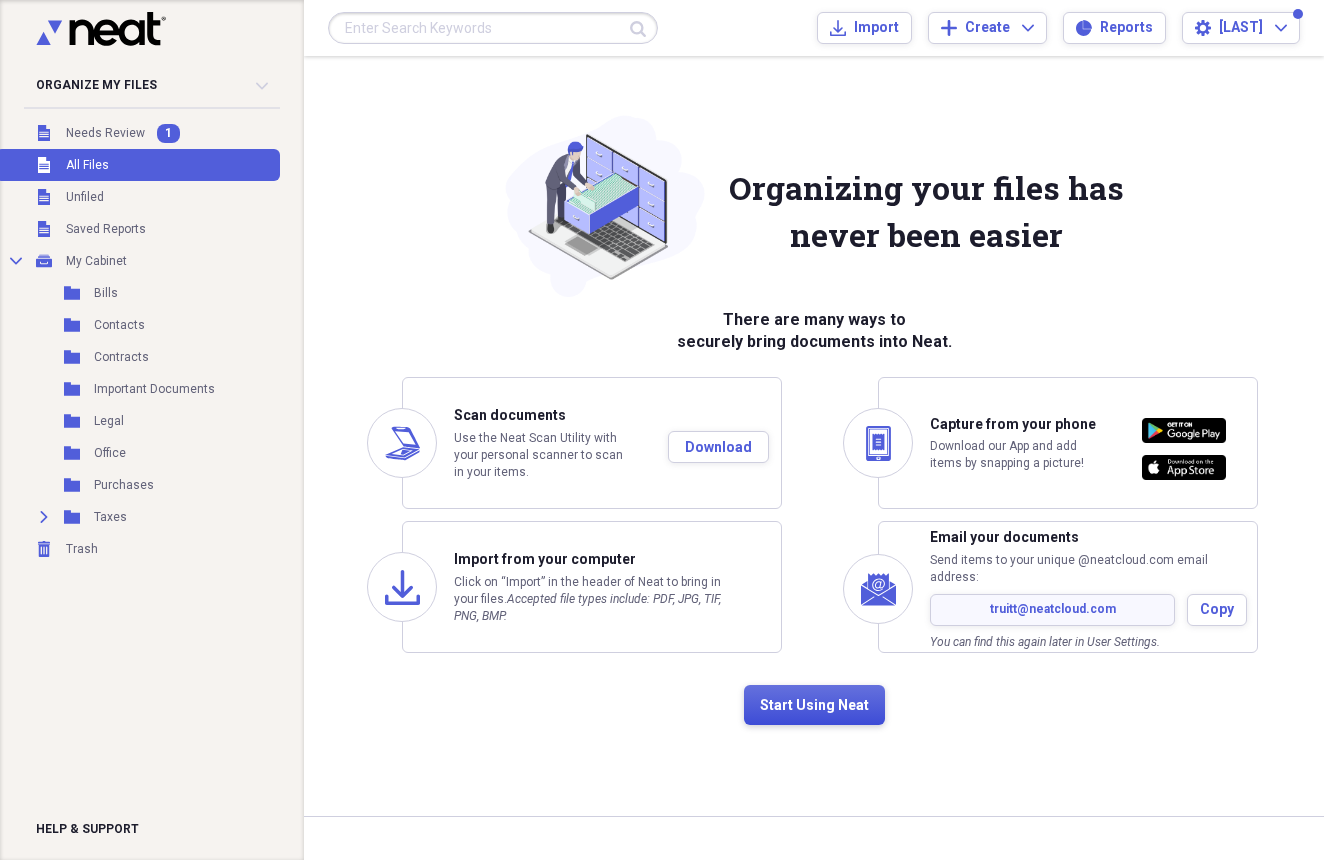 click on "Start Using Neat" at bounding box center (814, 705) 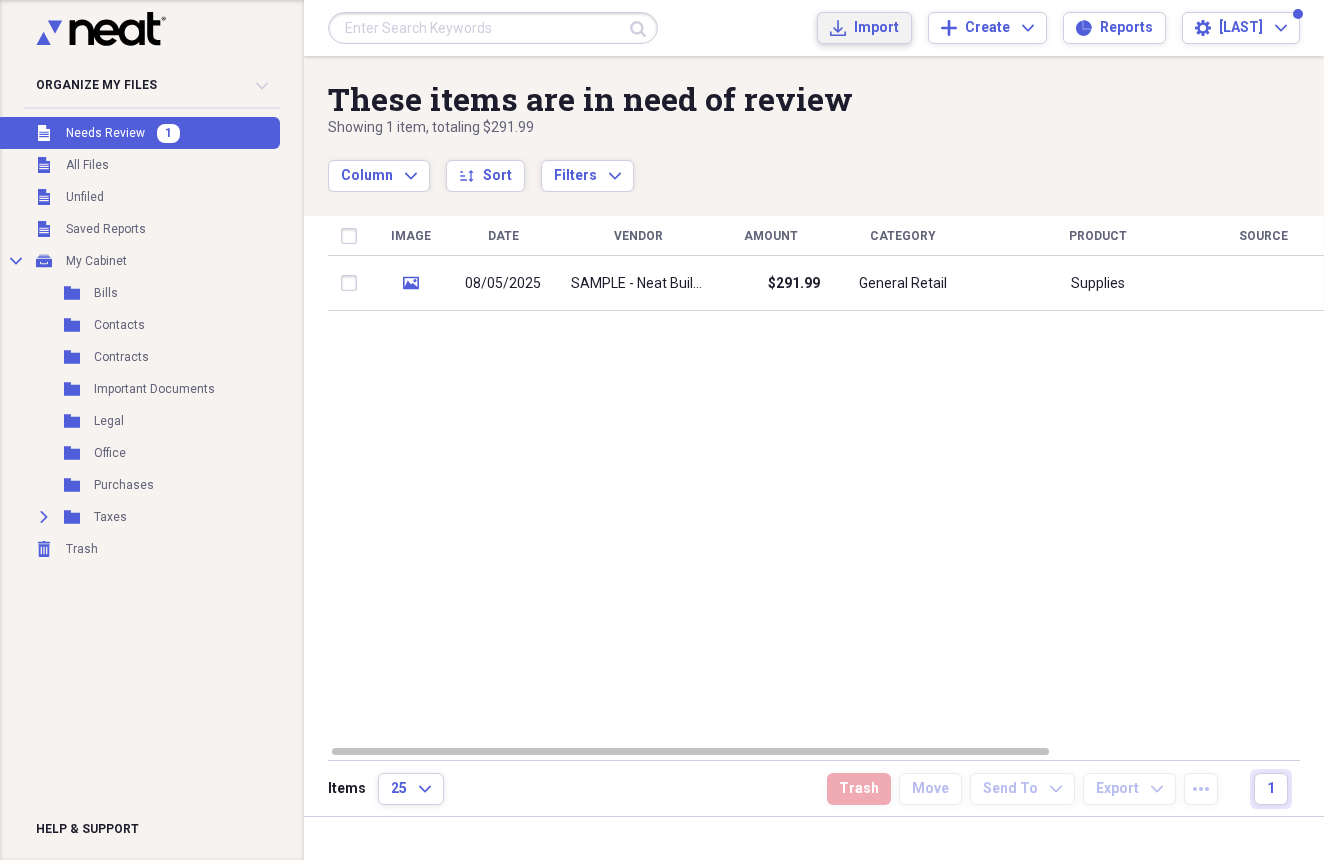 click on "Import" at bounding box center (876, 28) 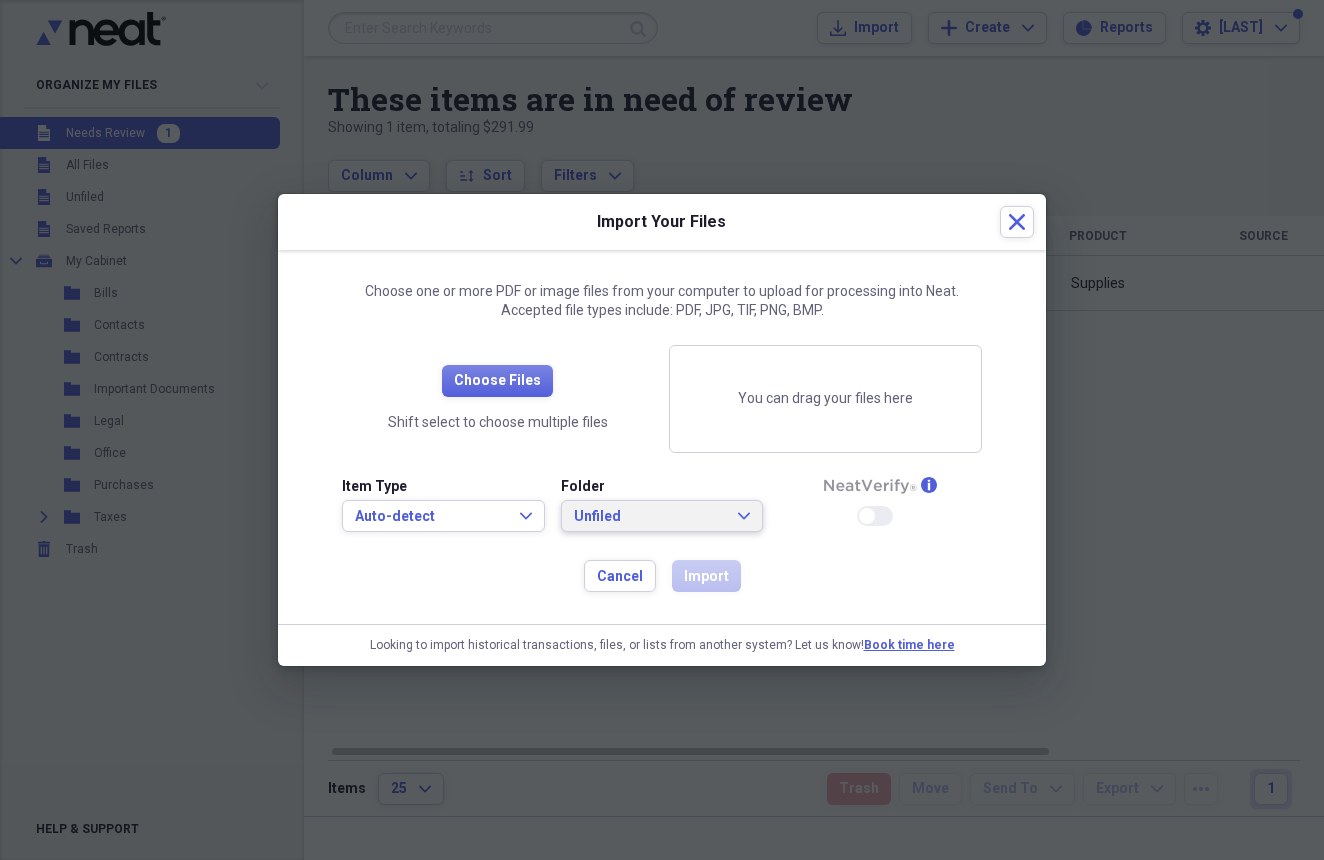 click on "Expand" 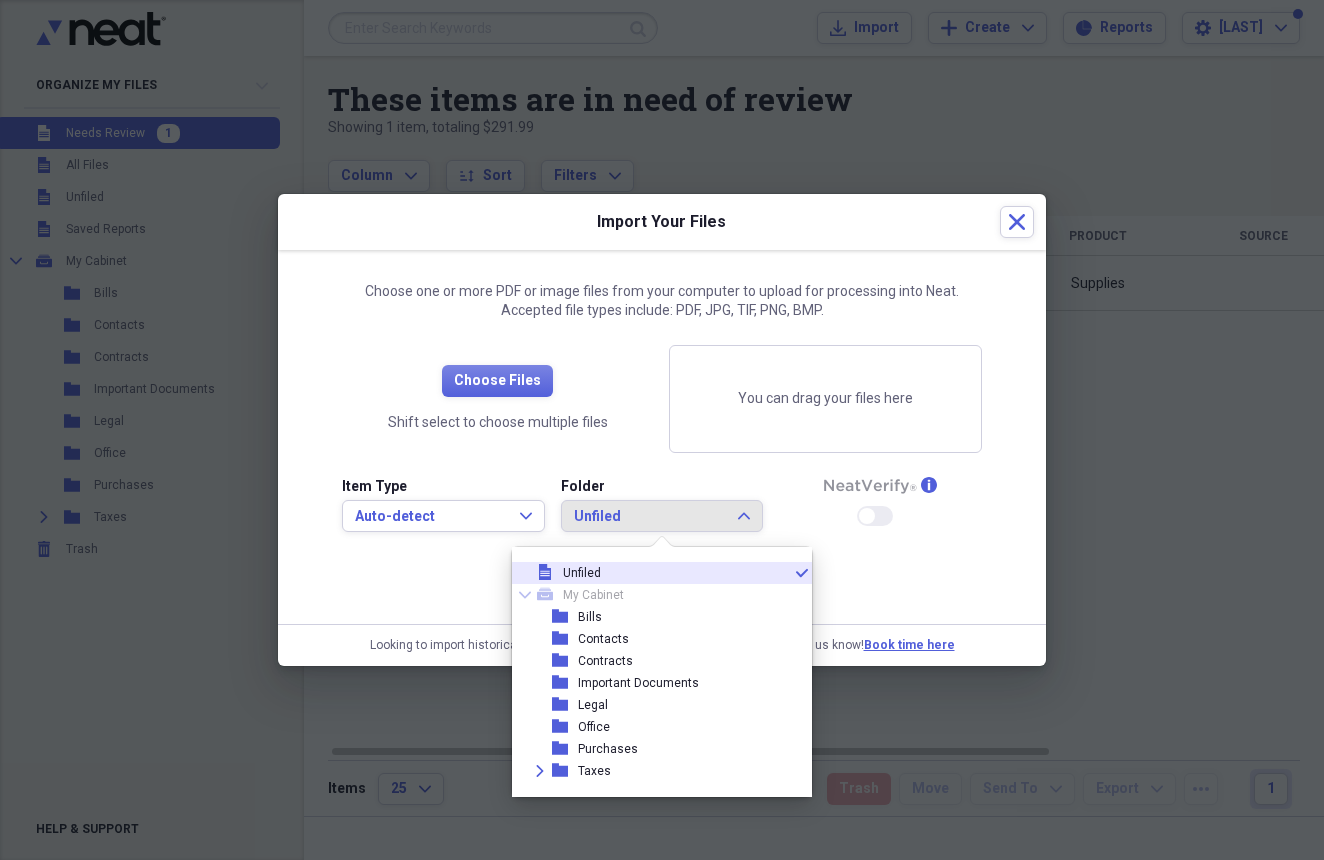 click on "Choose Files Shift select to choose multiple files You can drag your files here Item Type Auto-detect Expand Folder Unfiled Expand info Enable Neat Verify Cancel Import" at bounding box center (662, 469) 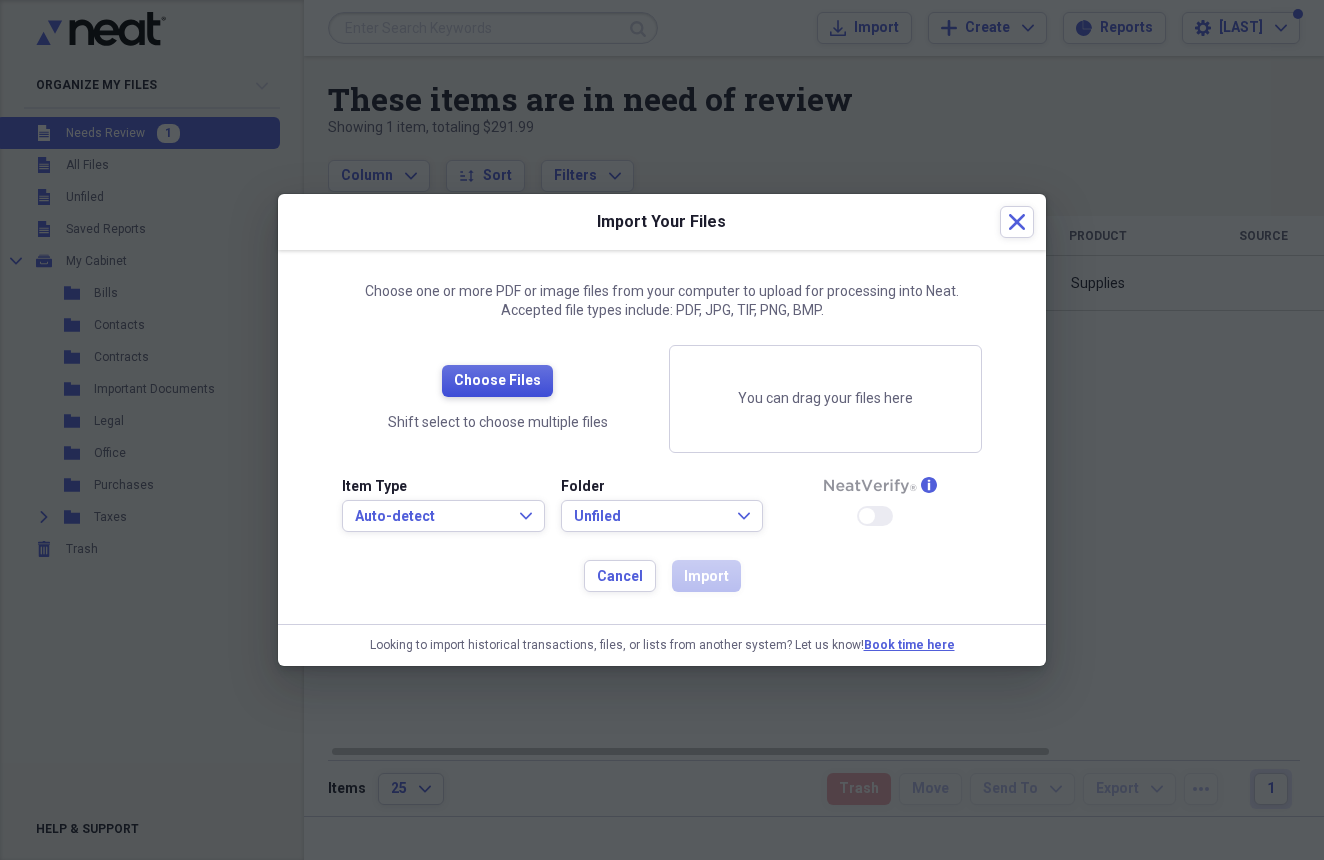 click on "Choose Files" at bounding box center [497, 381] 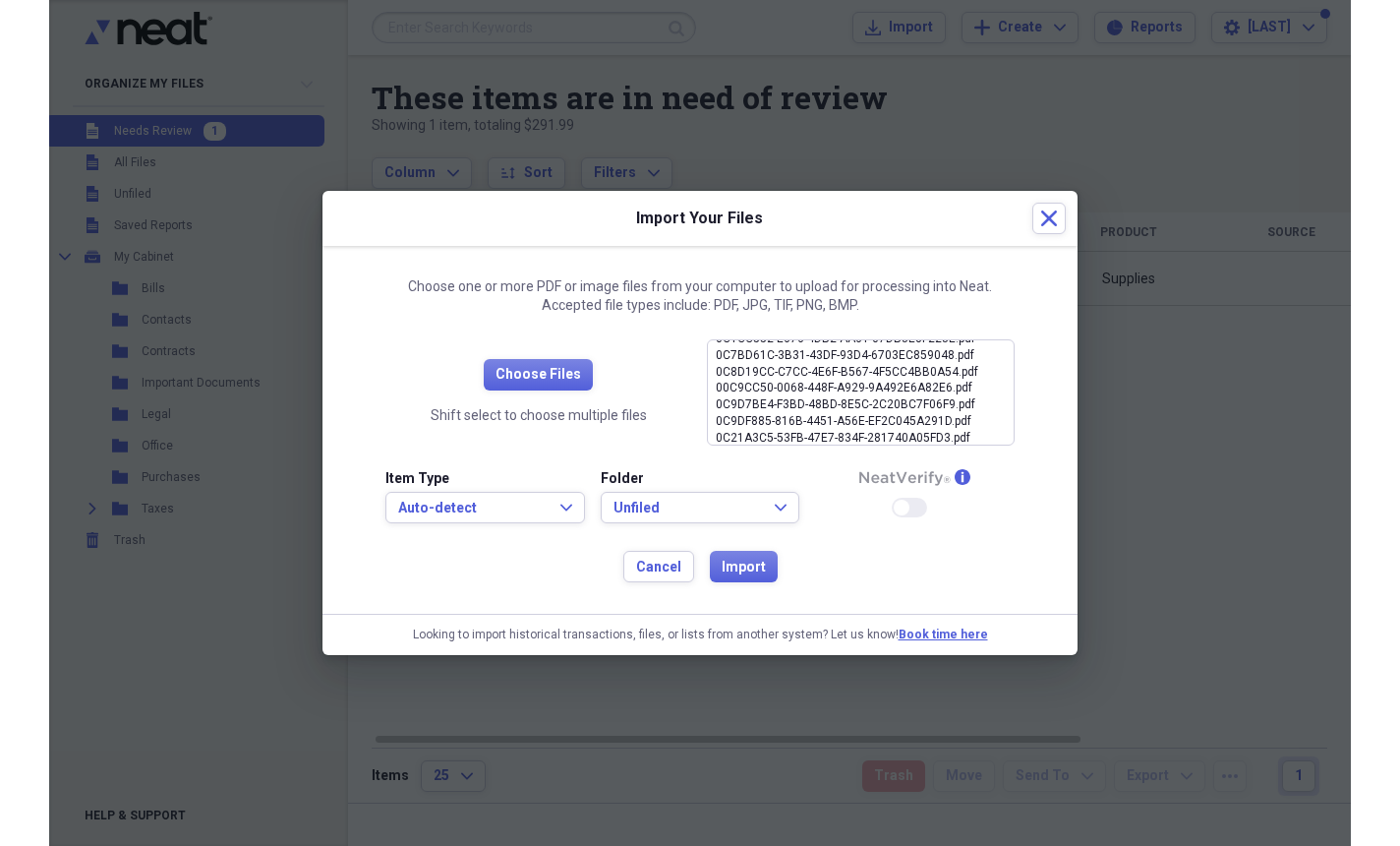 scroll, scrollTop: 1057, scrollLeft: 0, axis: vertical 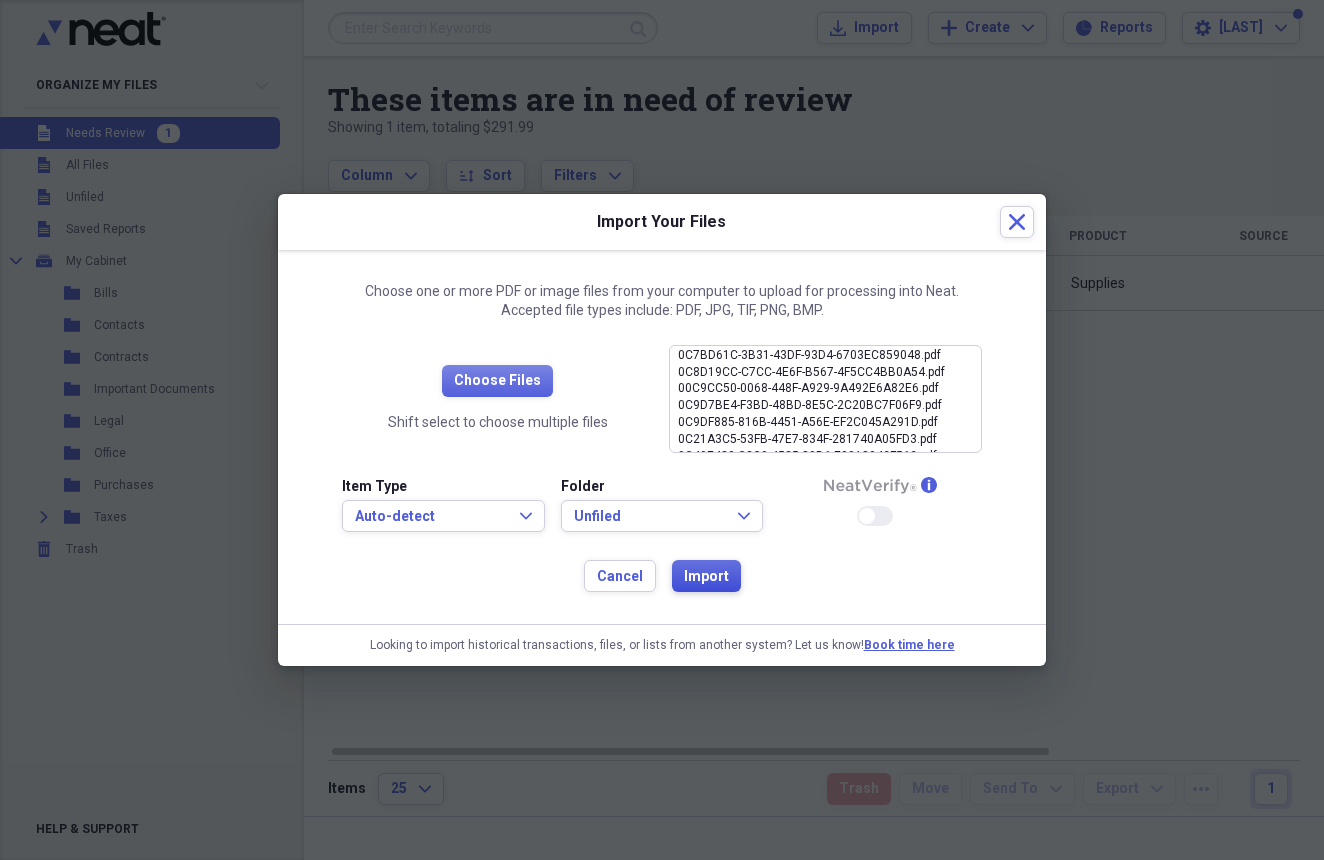 click on "Import" at bounding box center [706, 577] 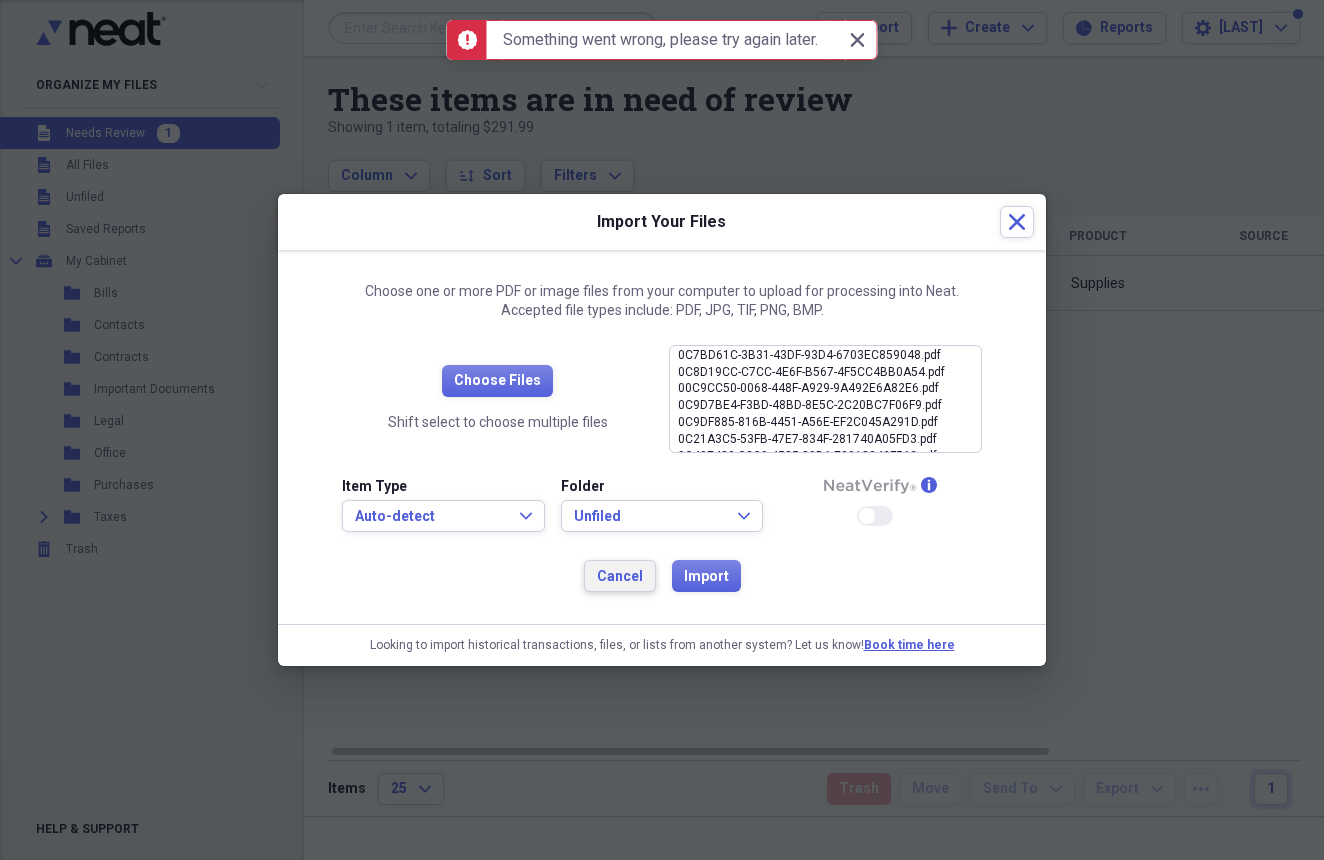 click on "Cancel" at bounding box center [620, 577] 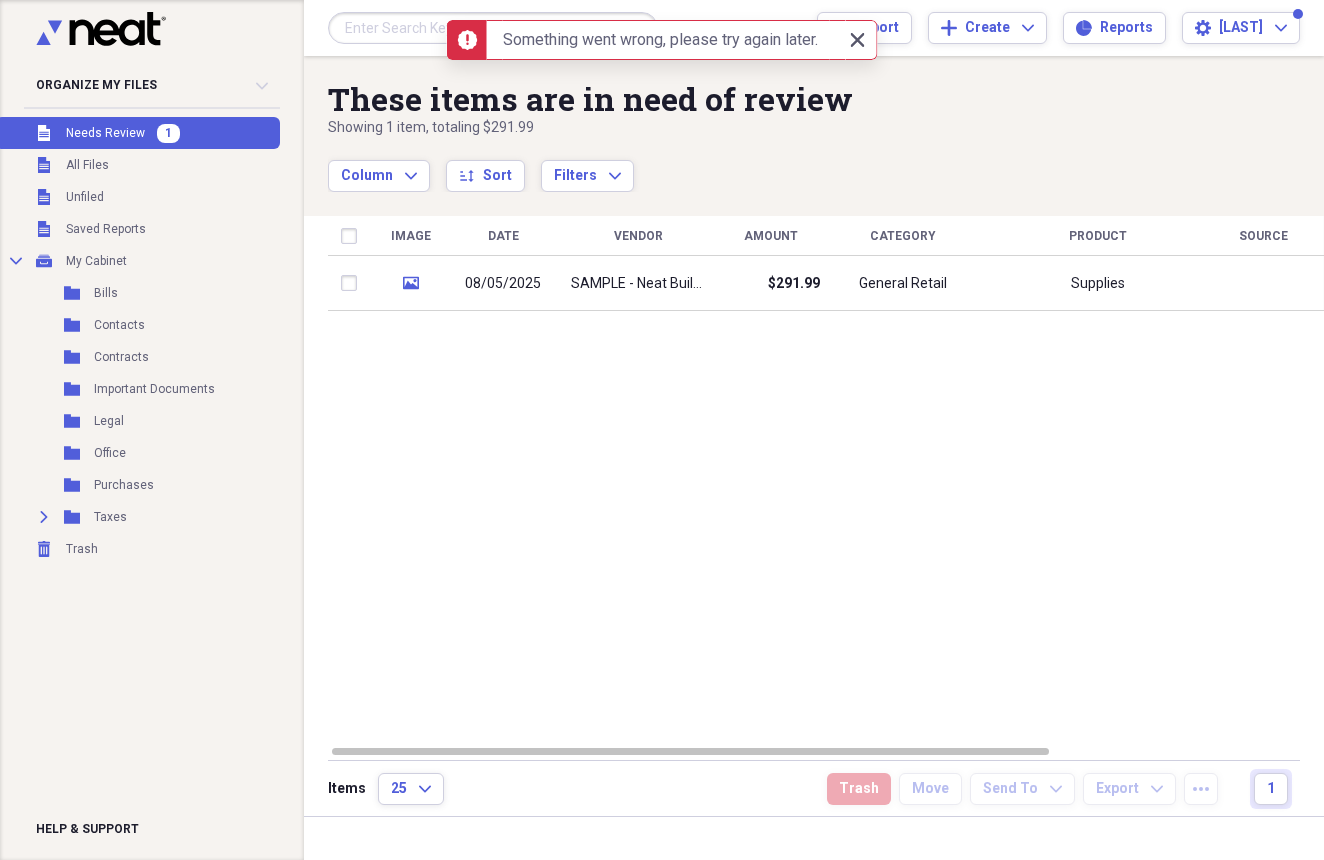 click 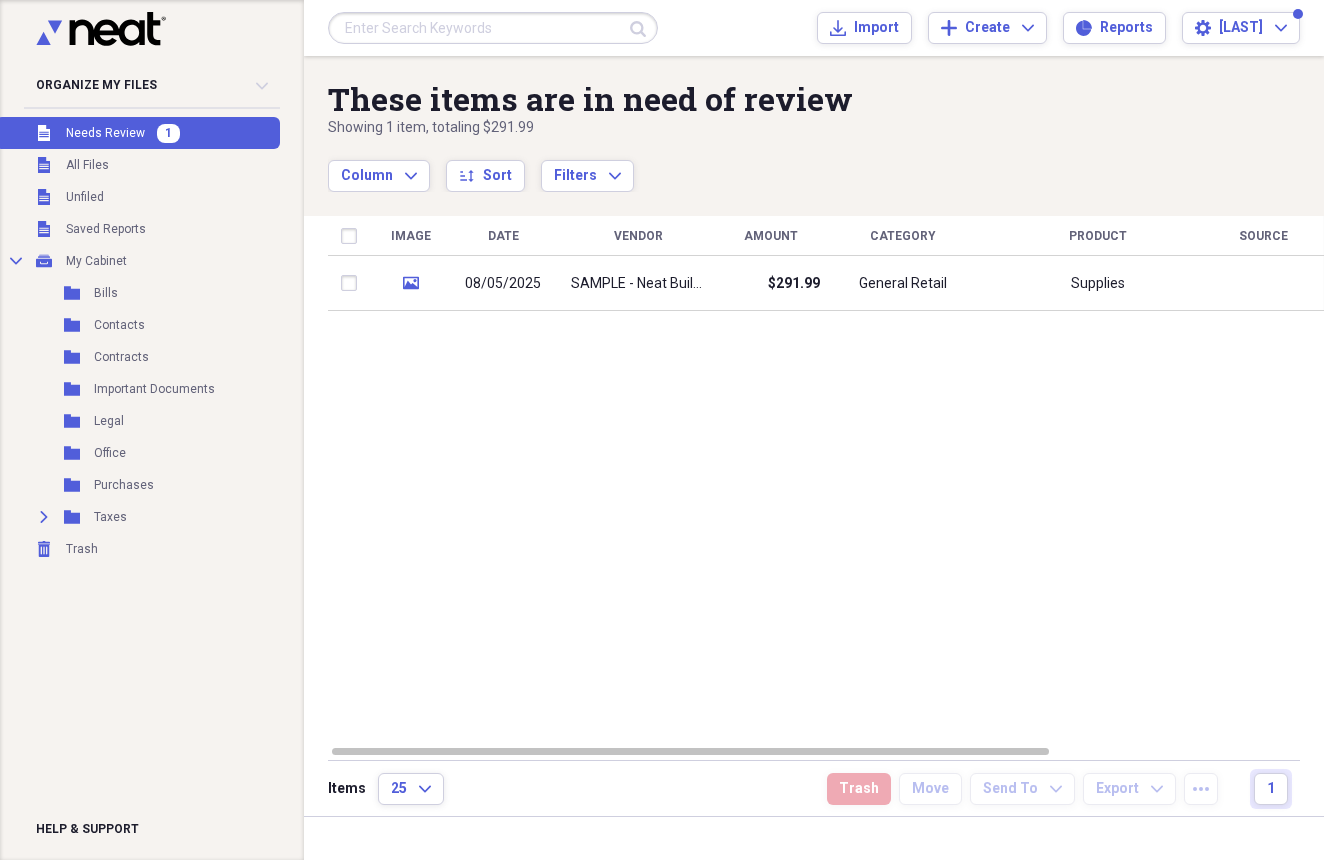click on "Image Date Vendor Amount Category Product Source Folder Billable Reimbursable media 08/05/2025 SAMPLE - Neat Building Supply $[AMOUNT] [CATEGORY] [PRODUCT] [SOURCE] [FOLDER] [BILLABLE] [REIMBURSABLE] [MEDIA]" at bounding box center [828, 480] 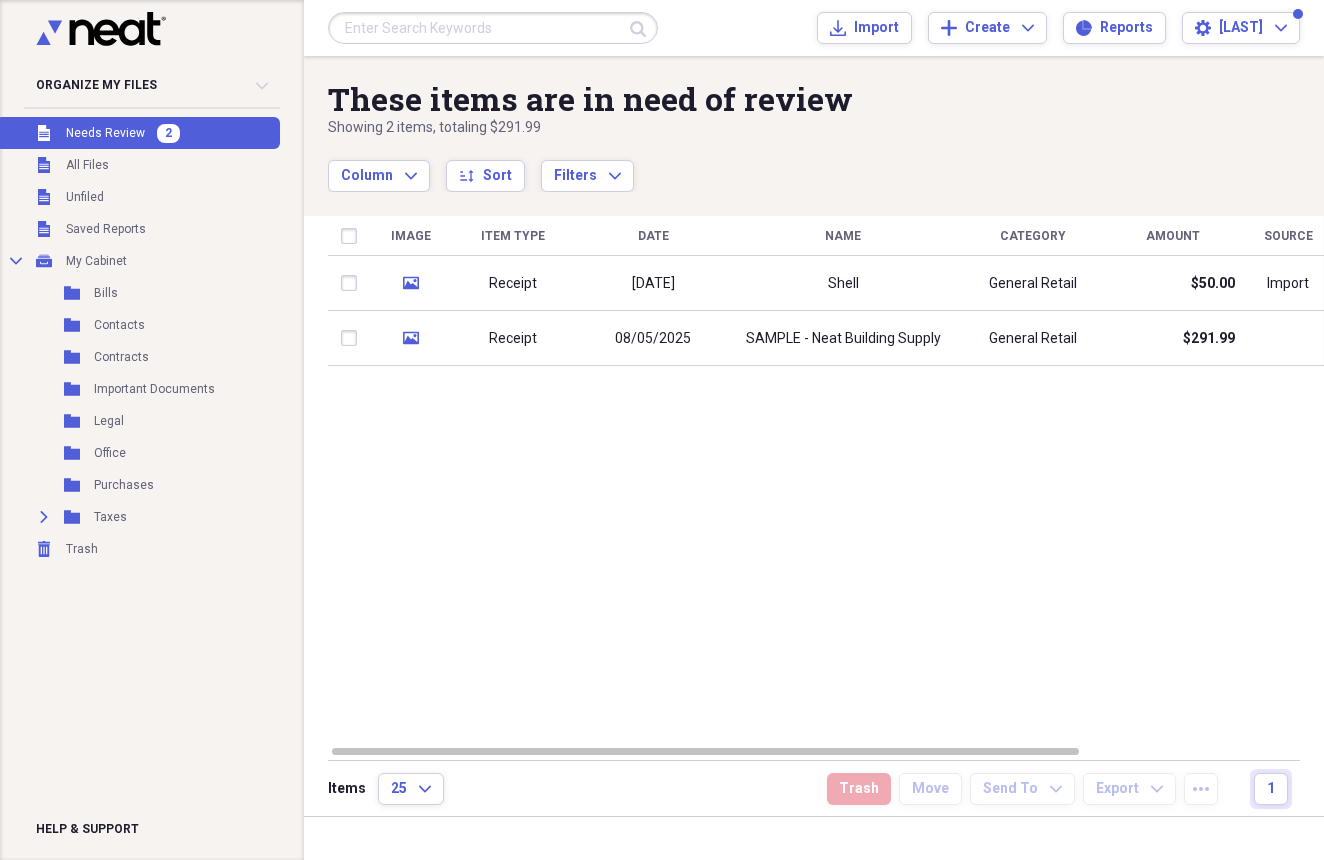 click on "Image Item Type Date Name Category Amount Source Date Added chevron-down Folder media Receipt 09/30/2018 [COMPANY] General Retail $[PRICE] Import 08/05/2025 6:59 pm Unfiled media Receipt 08/05/2025 SAMPLE - Neat [COMPANY] General Retail $[PRICE] 08/05/2025 6:53 pm Unfiled" at bounding box center [828, 480] 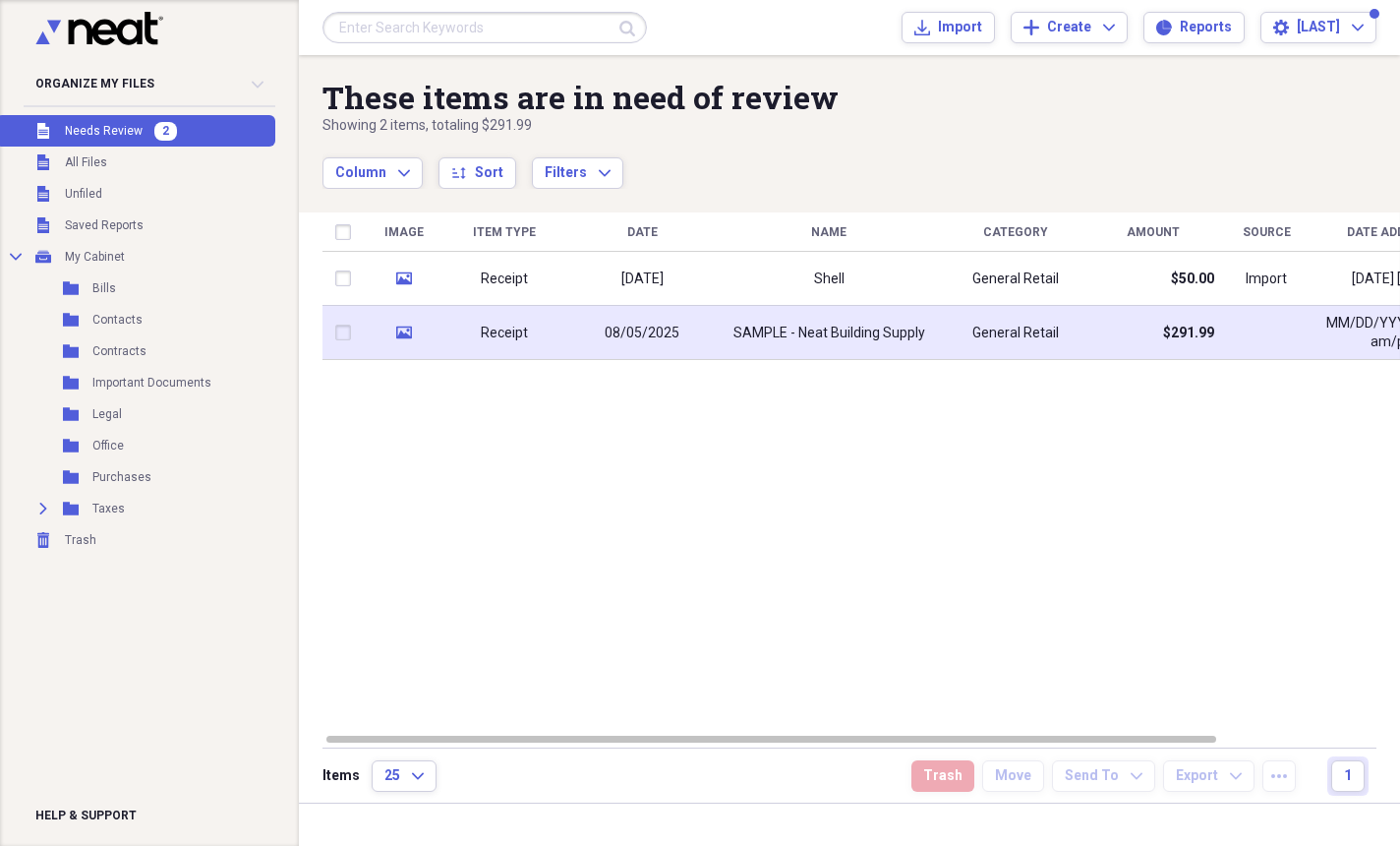 click at bounding box center [347, 332] 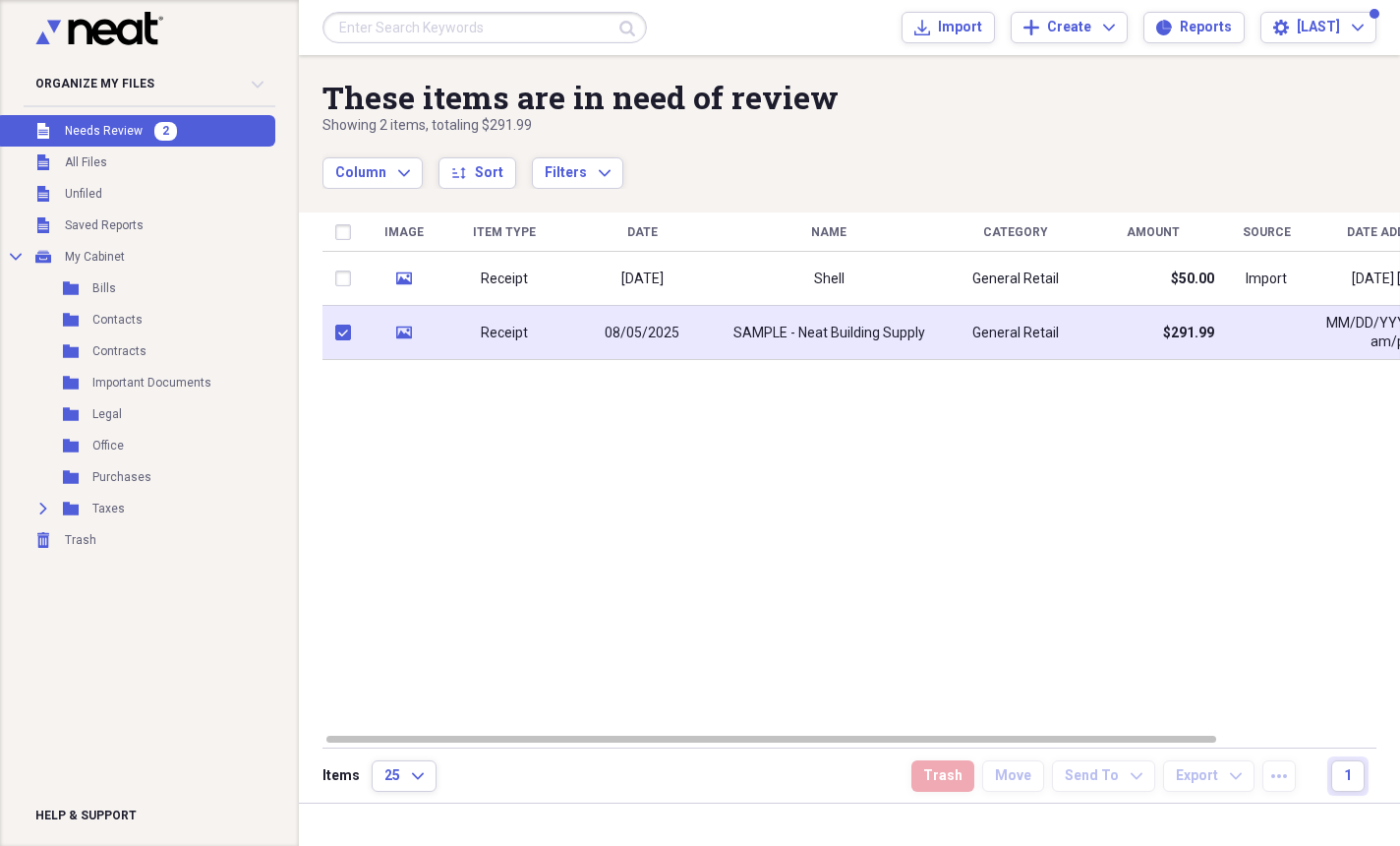 checkbox on "true" 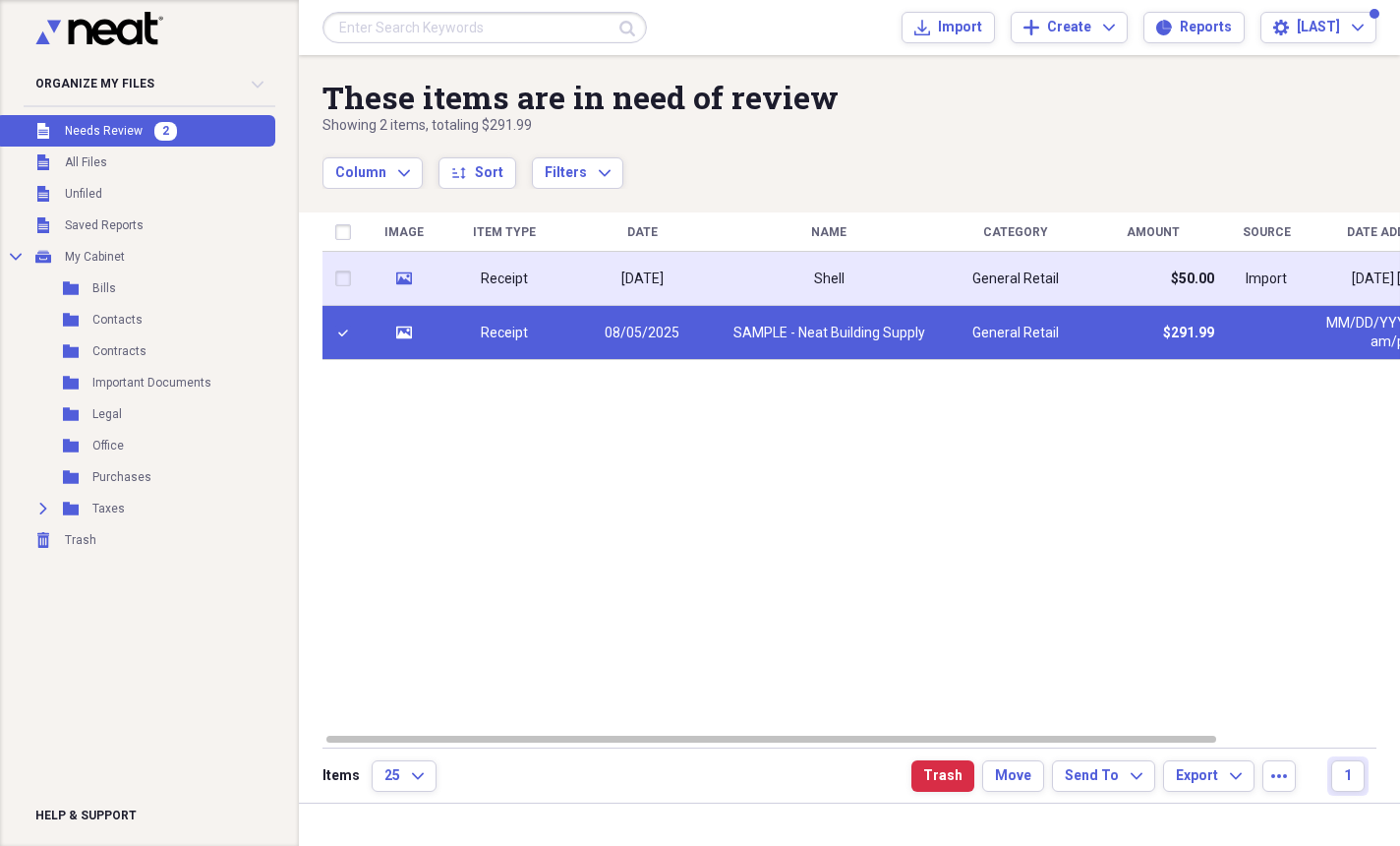 click at bounding box center (347, 278) 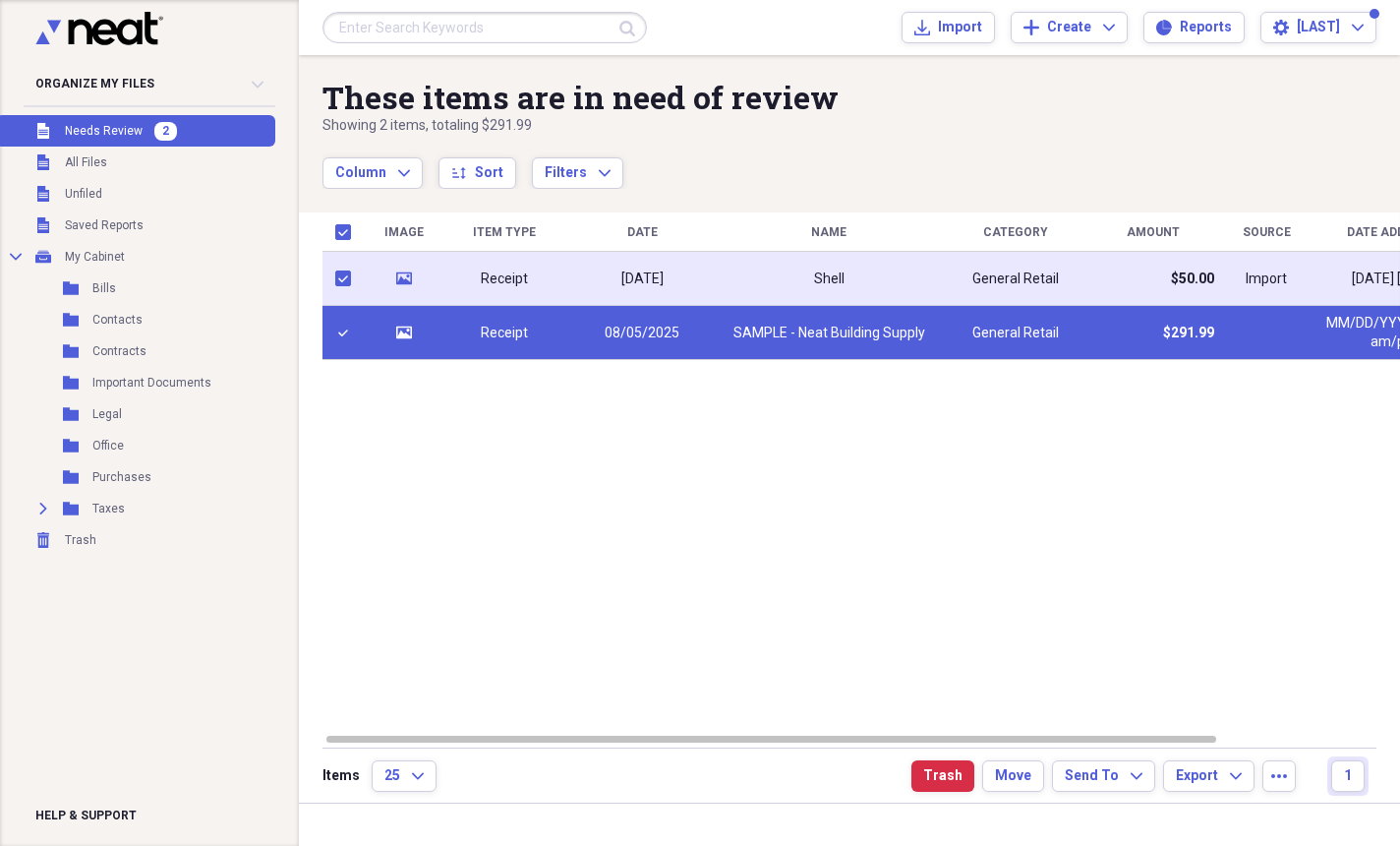 checkbox on "true" 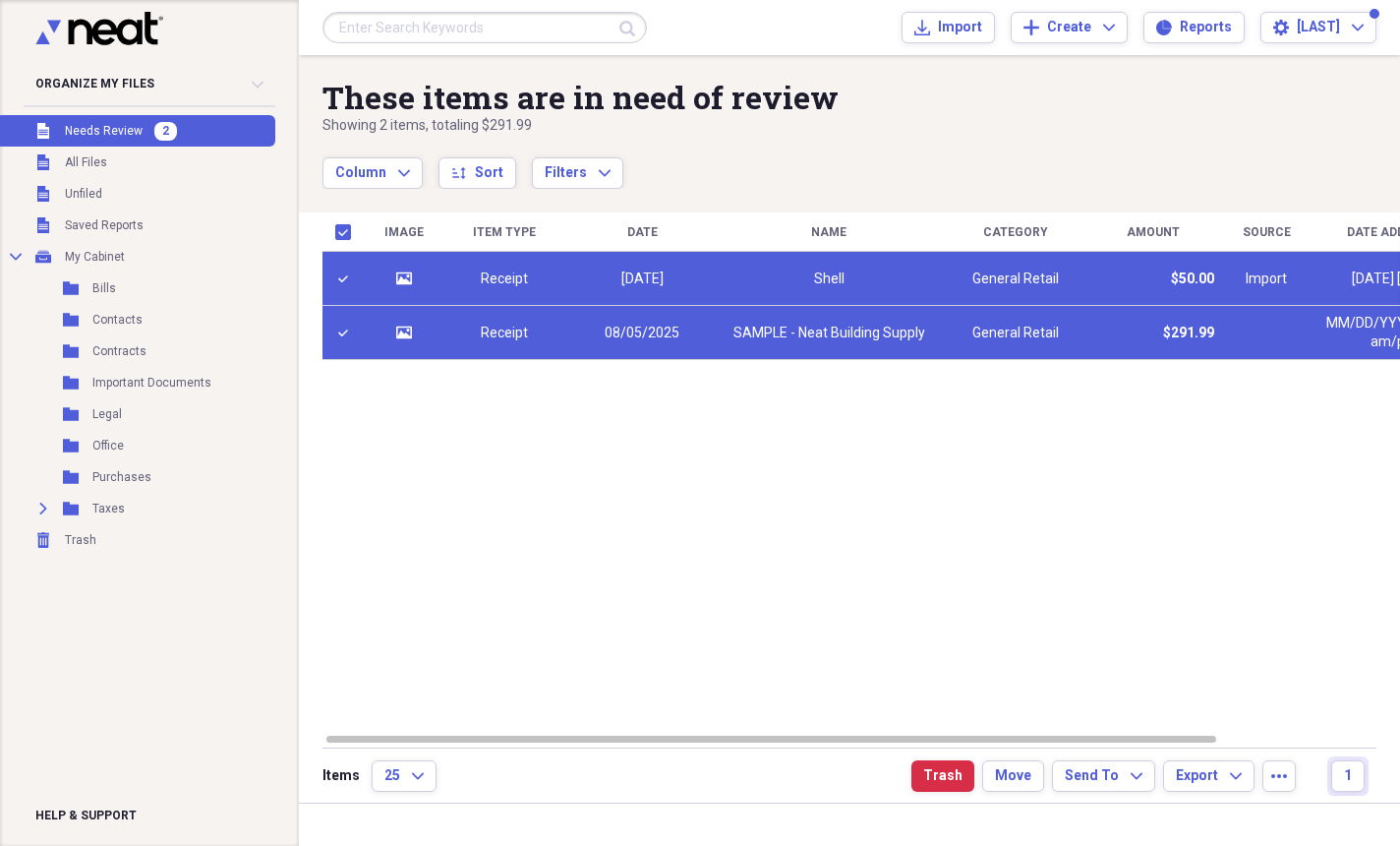 click on "Image Item Type Date Name Category Amount Source Date Added chevron-down Folder media Receipt 09/30/2018 [COMPANY] General Retail $[PRICE] Import 08/05/2025 6:59 pm Unfiled media Receipt 08/05/2025 SAMPLE - Neat [COMPANY] General Retail $[PRICE] 08/05/2025 6:53 pm Unfiled" at bounding box center (863, 472) 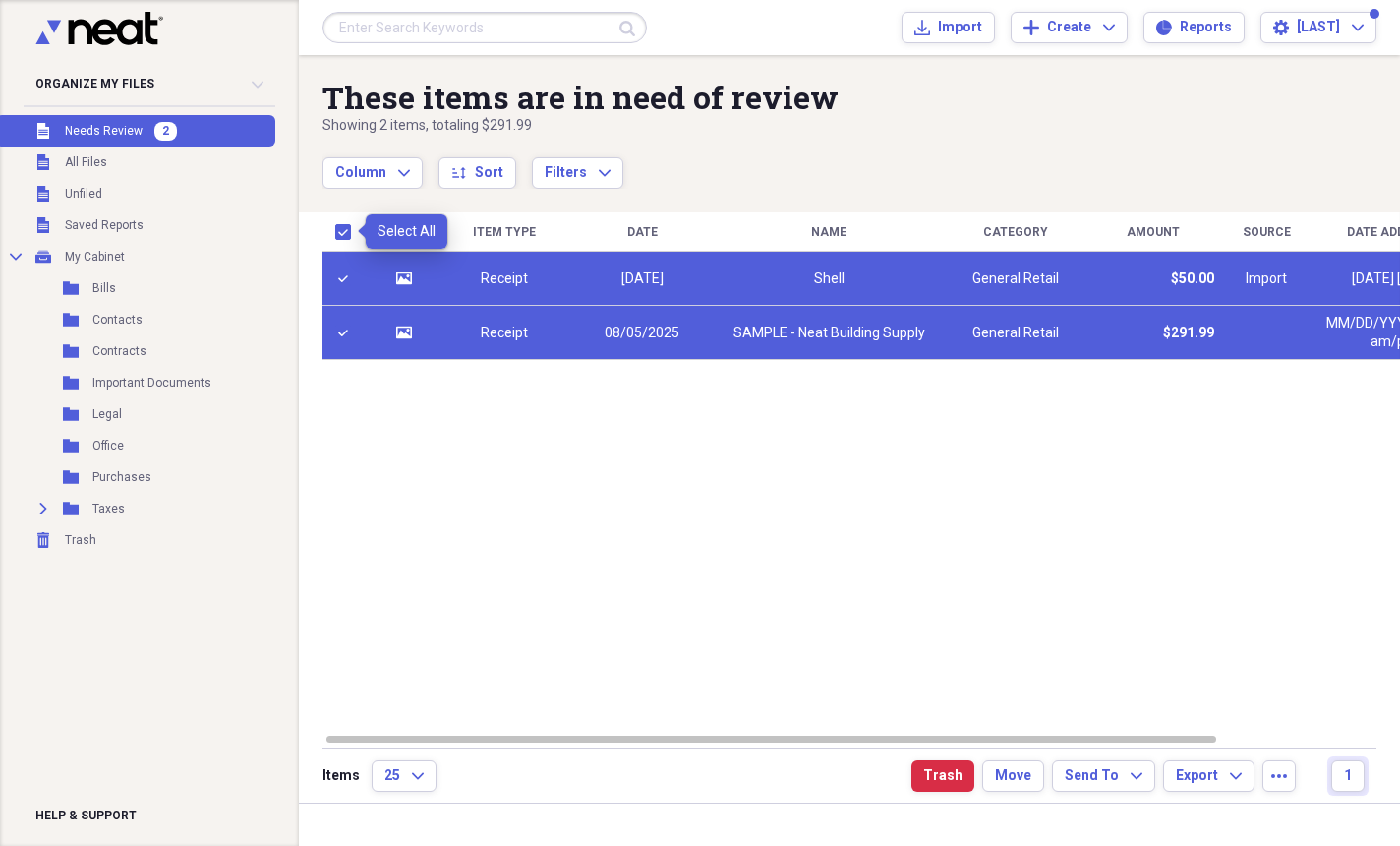 click at bounding box center (347, 232) 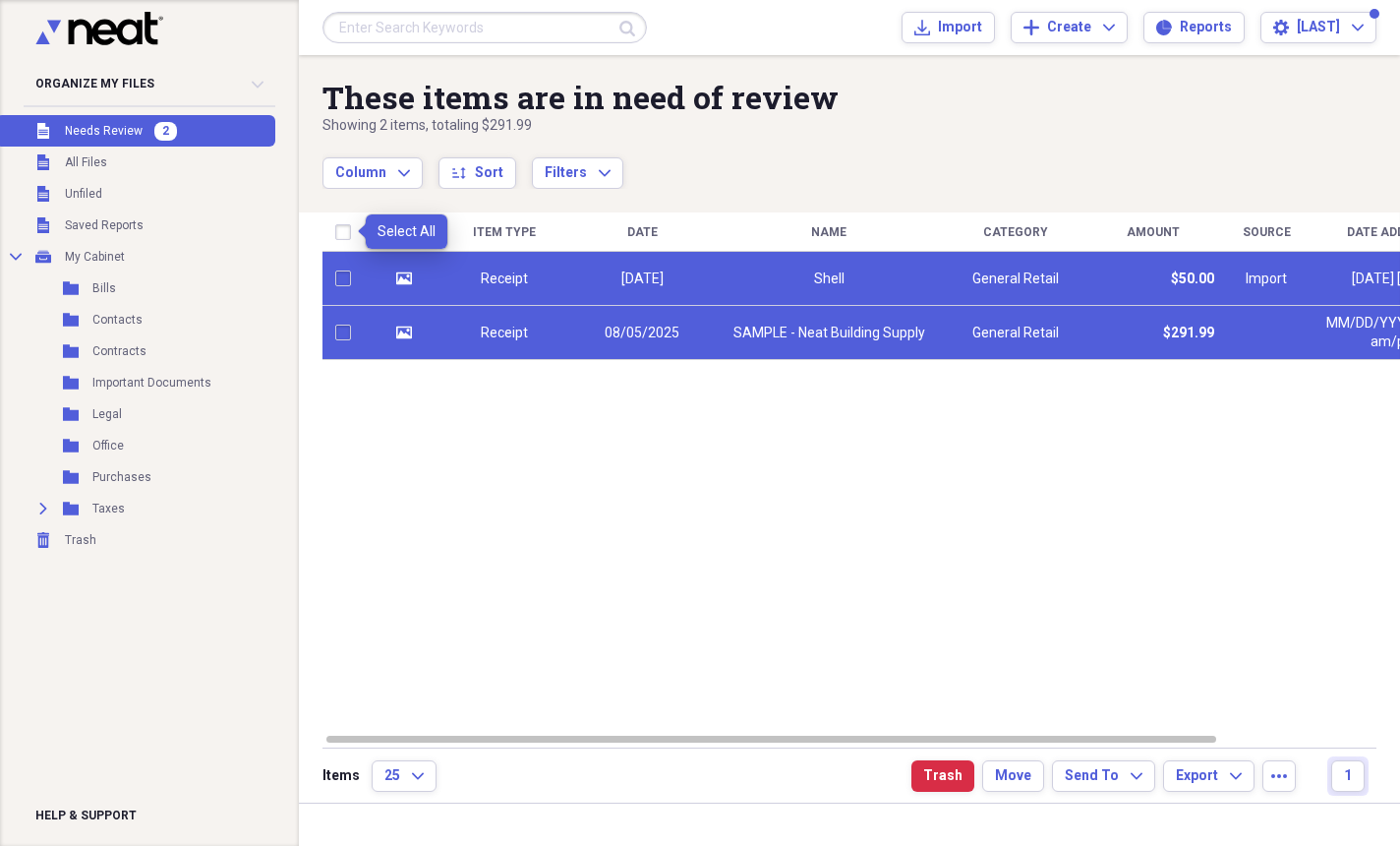checkbox on "false" 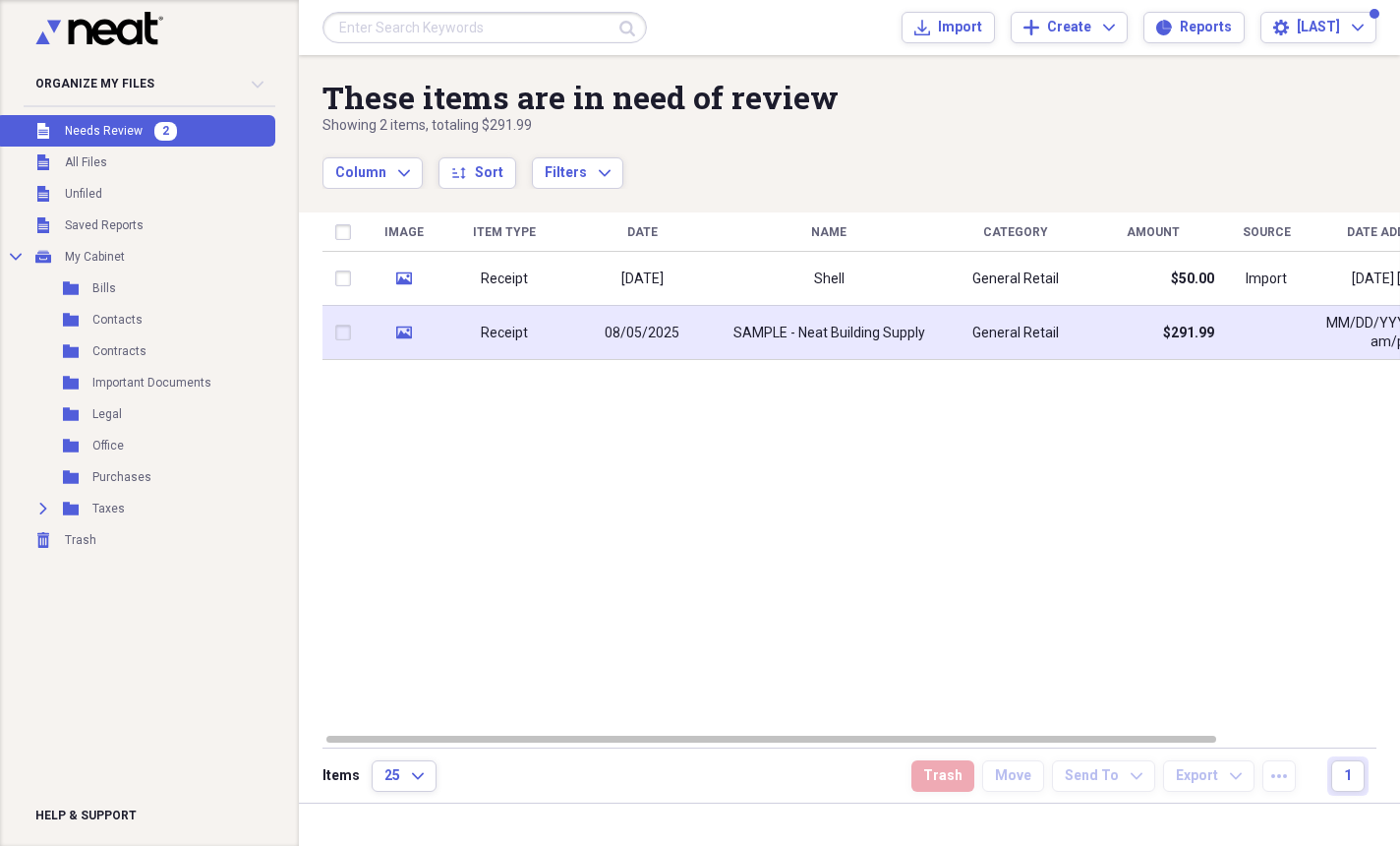 click at bounding box center (347, 332) 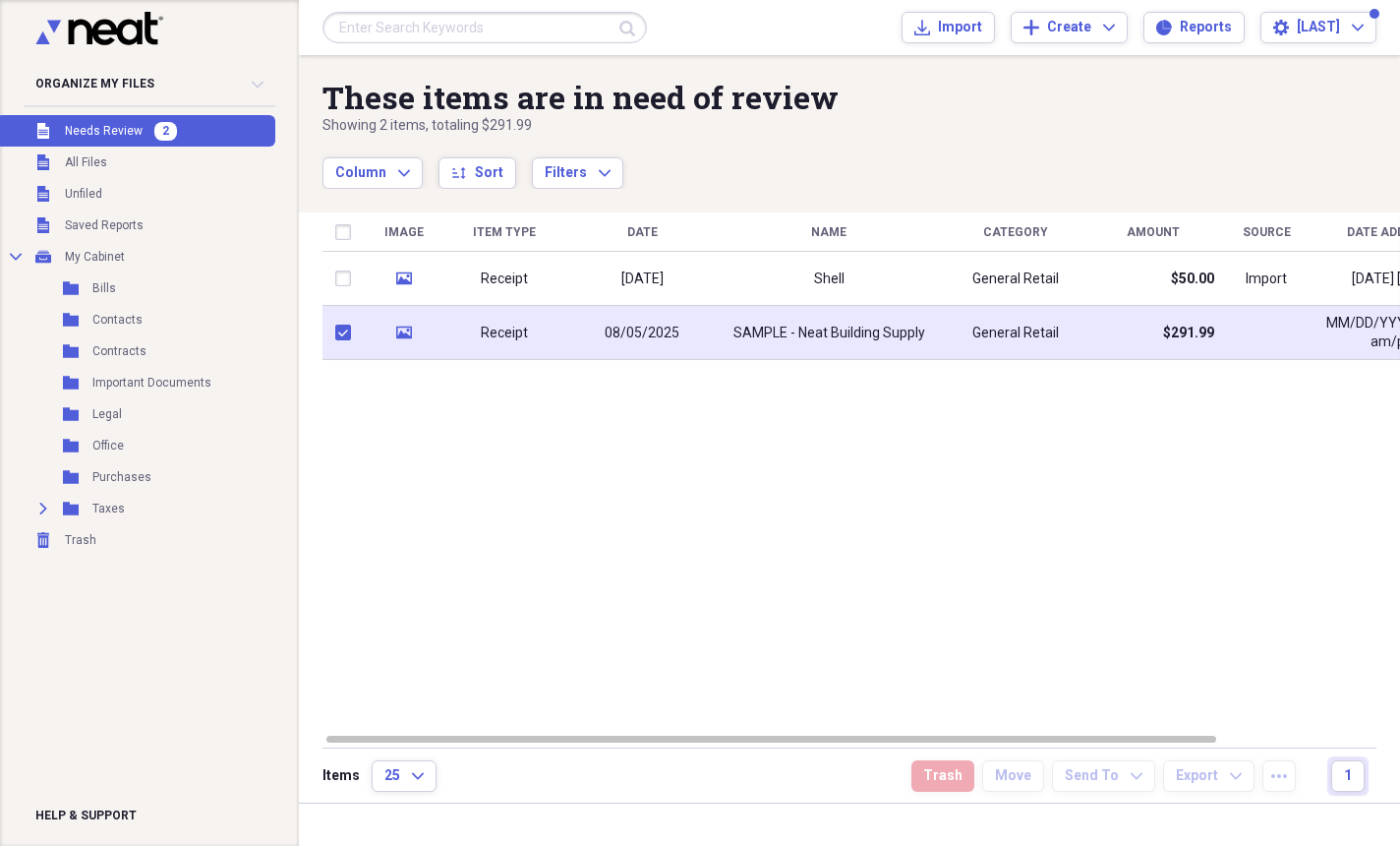 checkbox on "true" 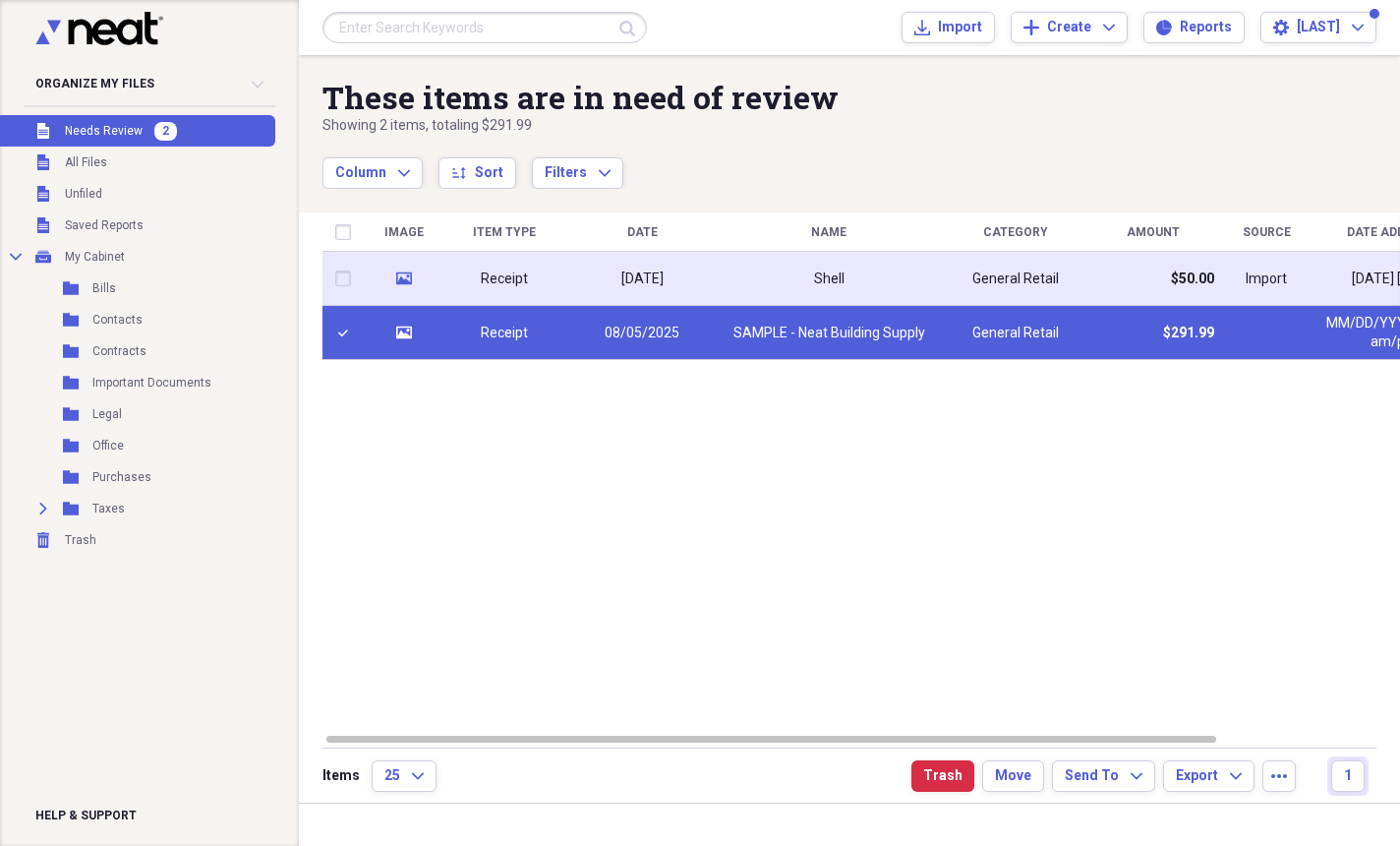 click at bounding box center (347, 278) 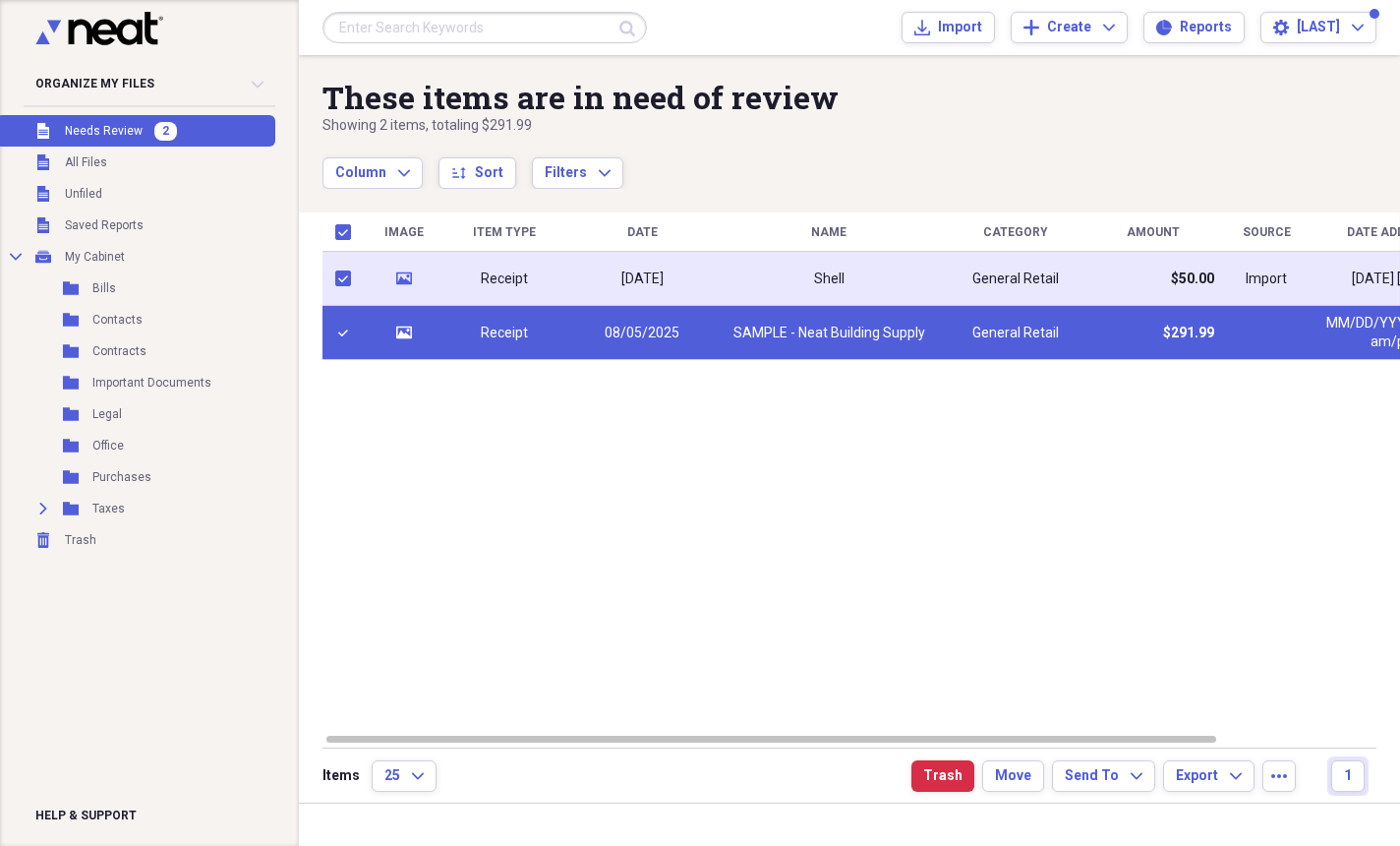 checkbox on "true" 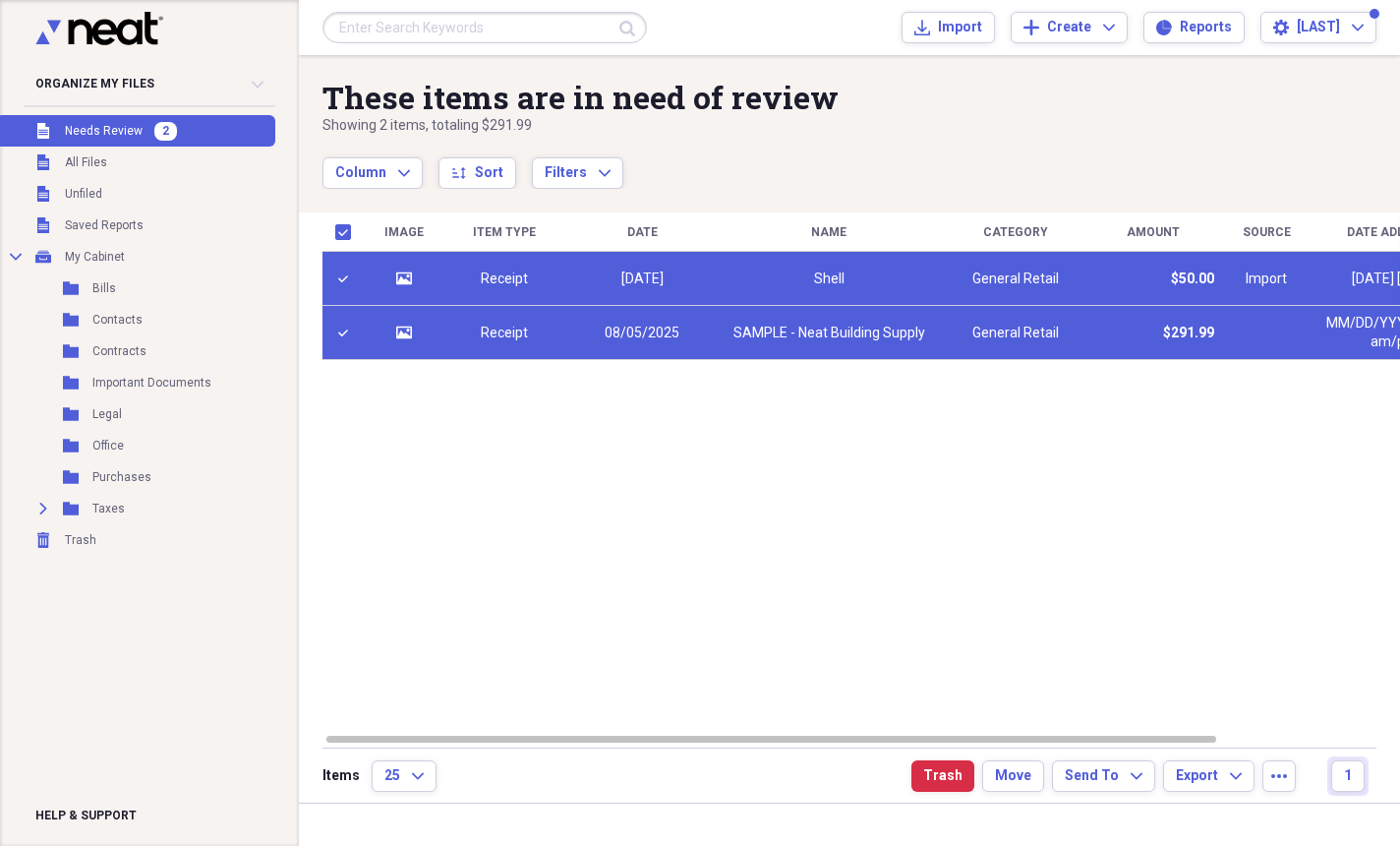 click at bounding box center (347, 332) 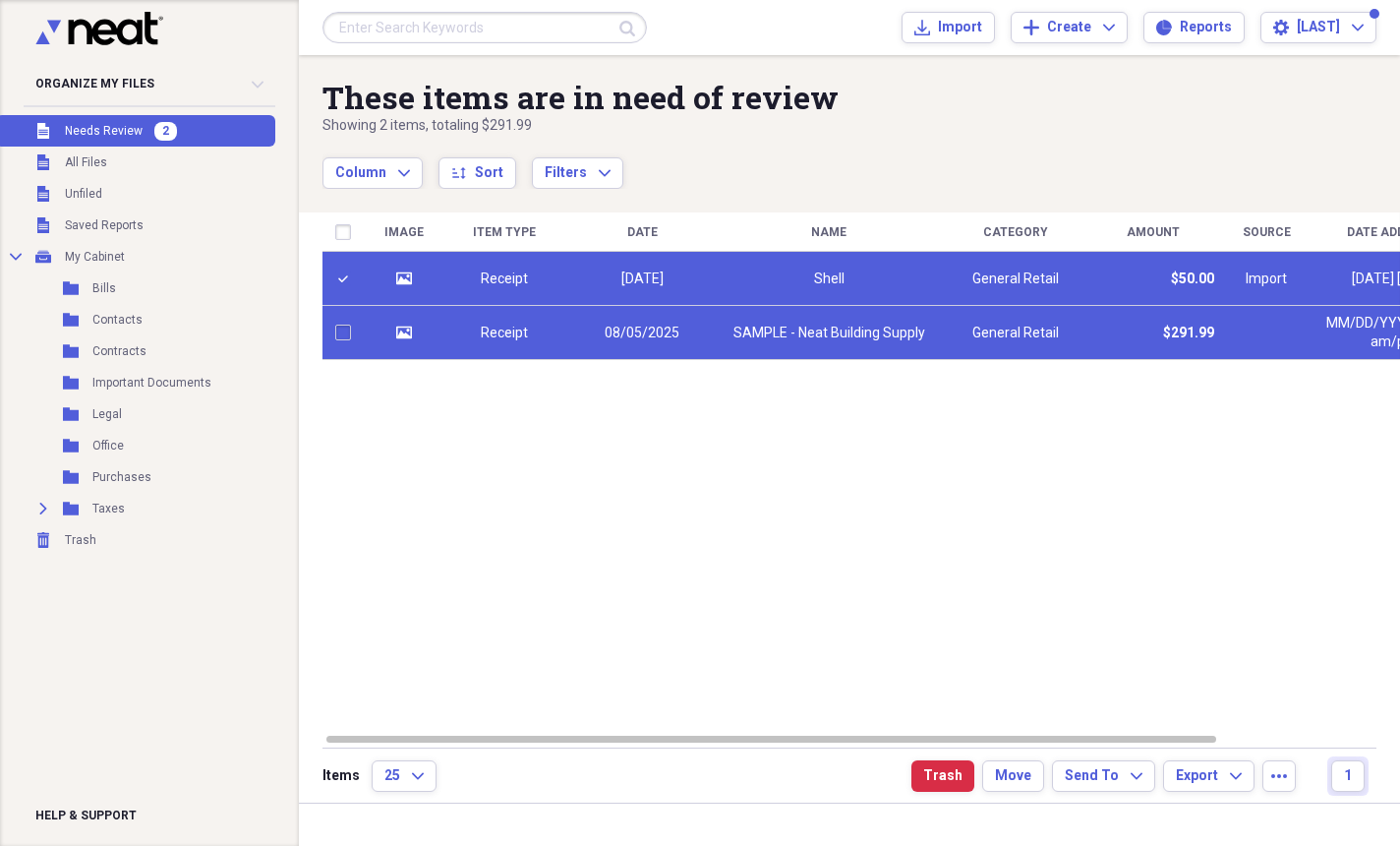 checkbox on "false" 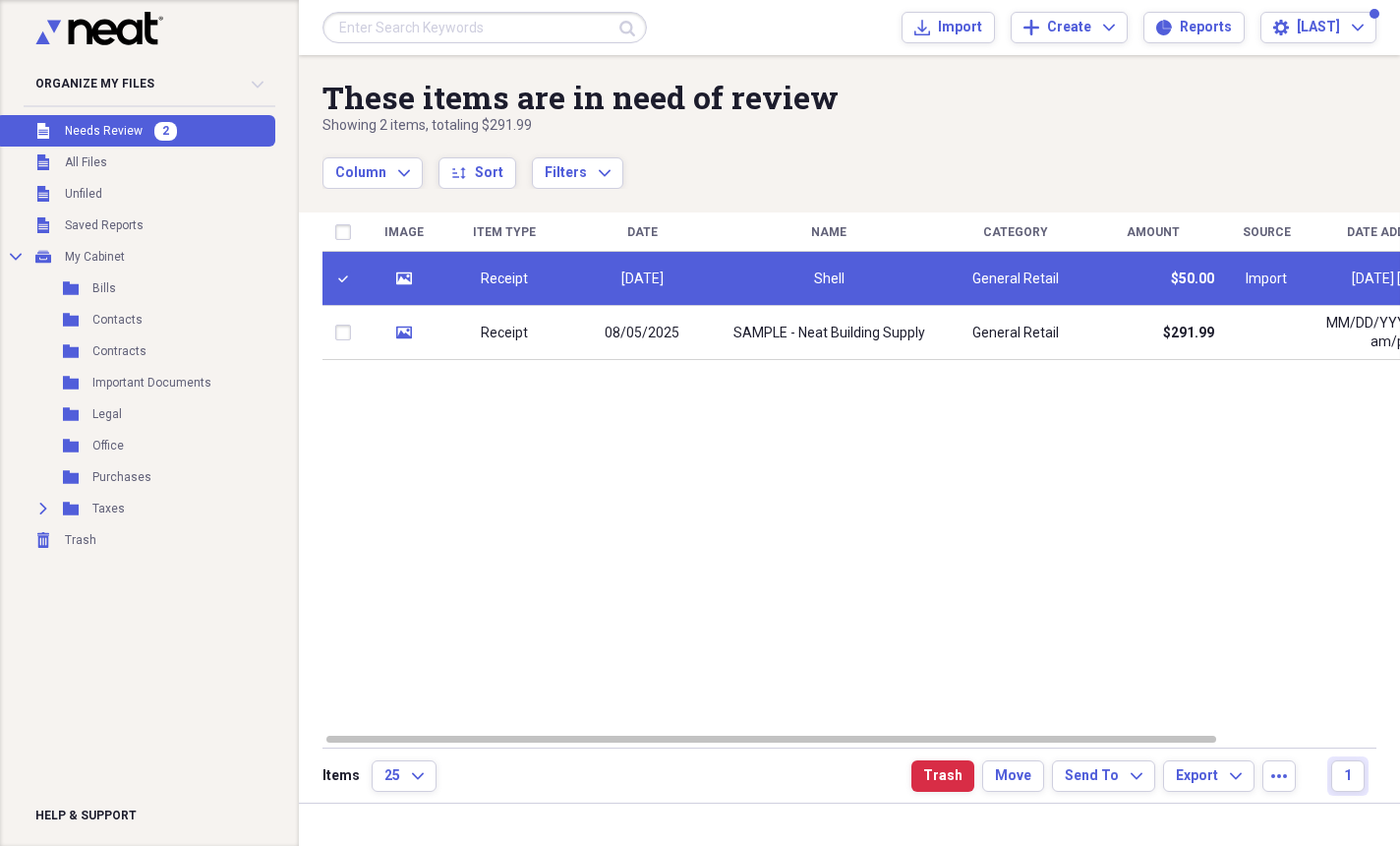 click on "Image Item Type Date Name Category Amount Source Date Added chevron-down Folder media Receipt 09/30/2018 [COMPANY] General Retail $[PRICE] Import 08/05/2025 6:59 pm Unfiled media Receipt 08/05/2025 SAMPLE - Neat [COMPANY] General Retail $[PRICE] 08/05/2025 6:53 pm Unfiled" at bounding box center (863, 472) 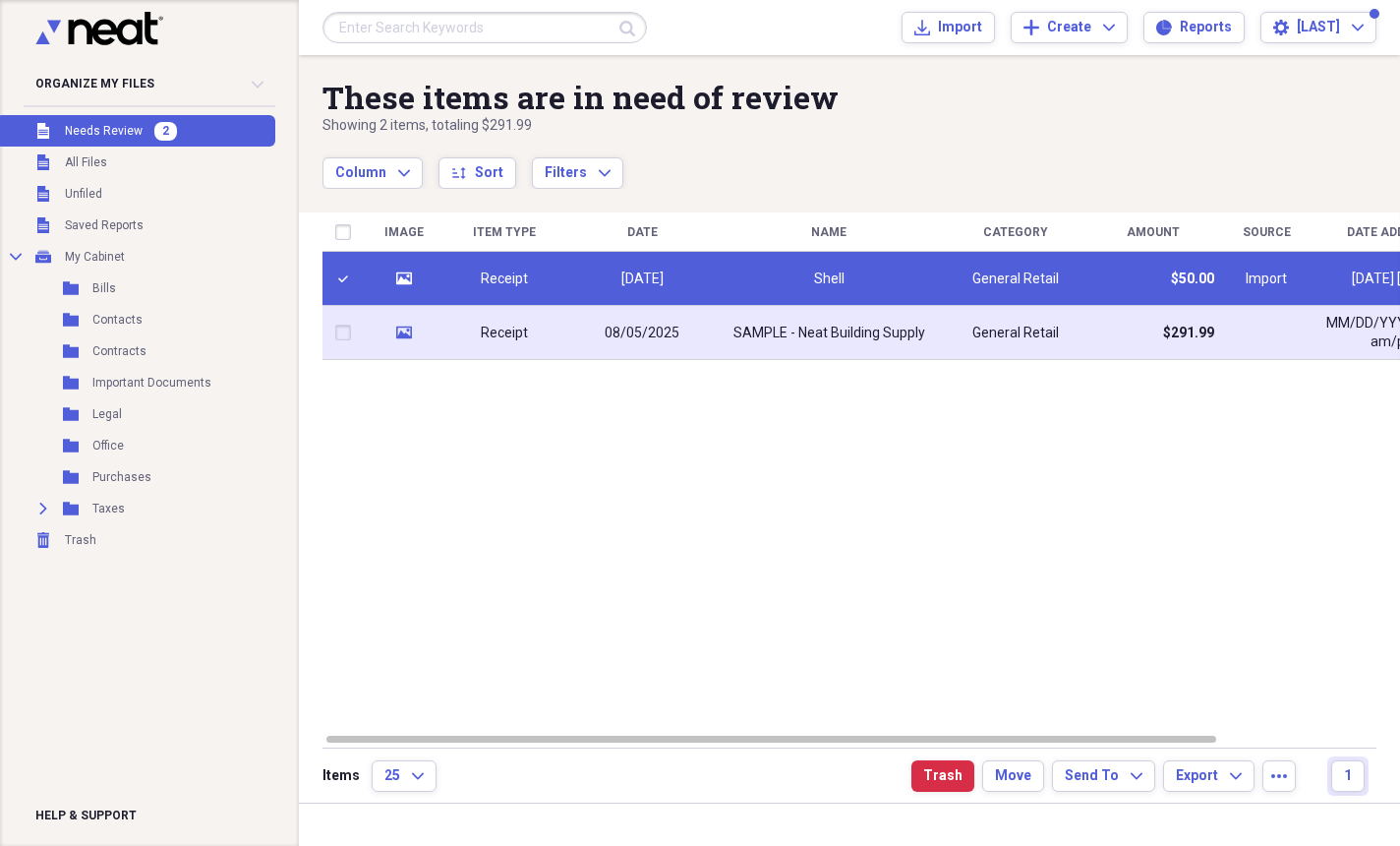 click at bounding box center (347, 332) 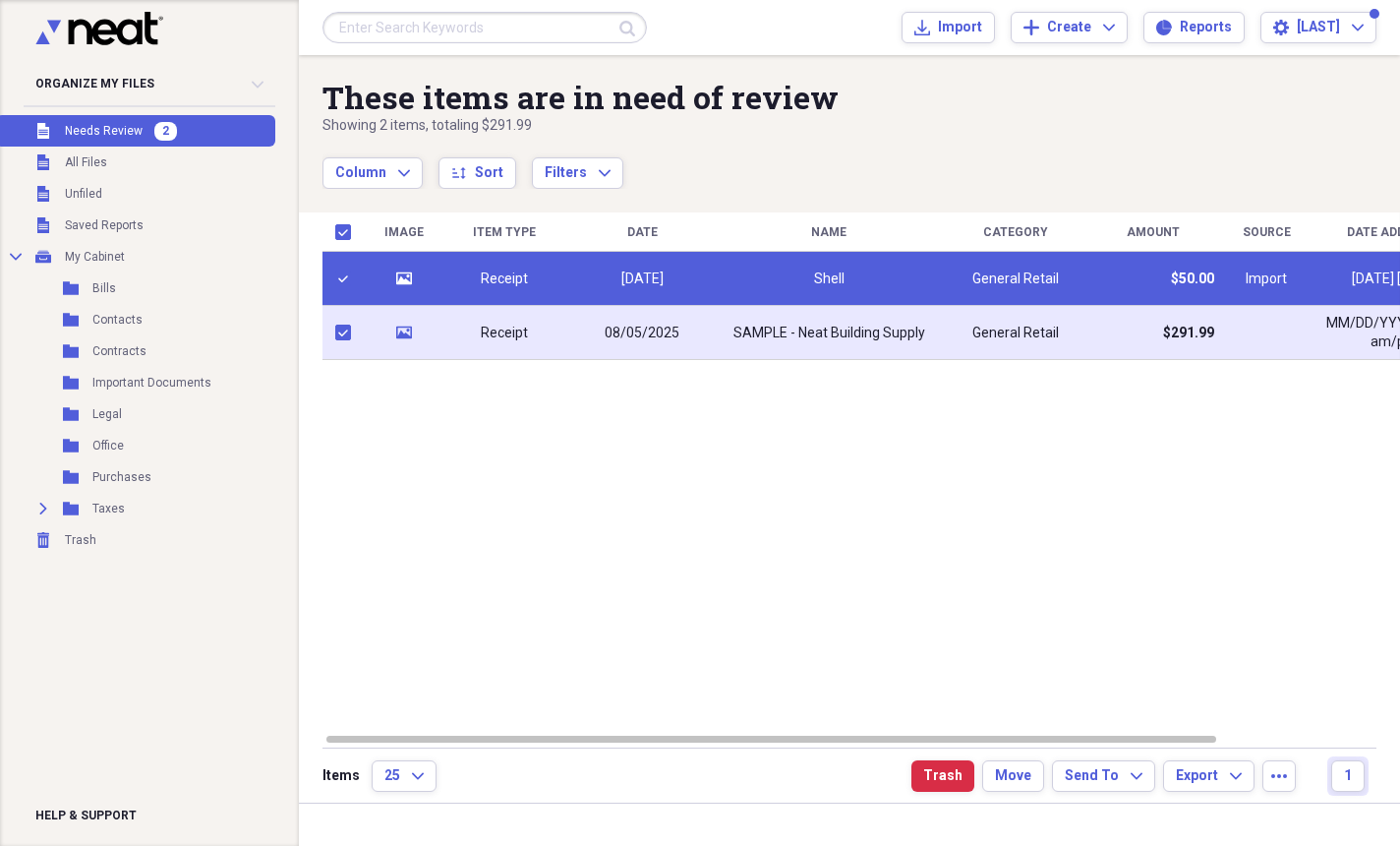 checkbox on "true" 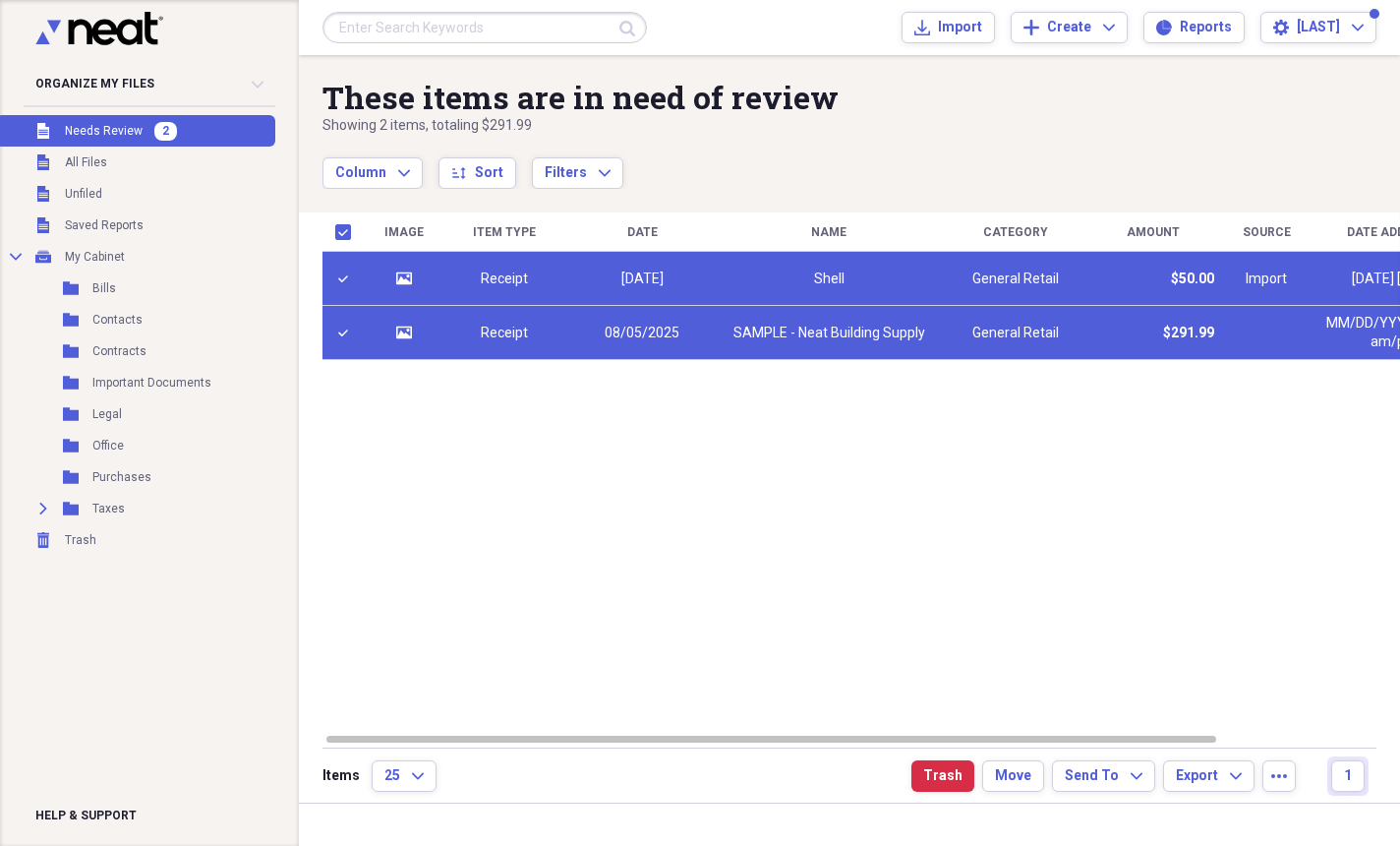 checkbox on "true" 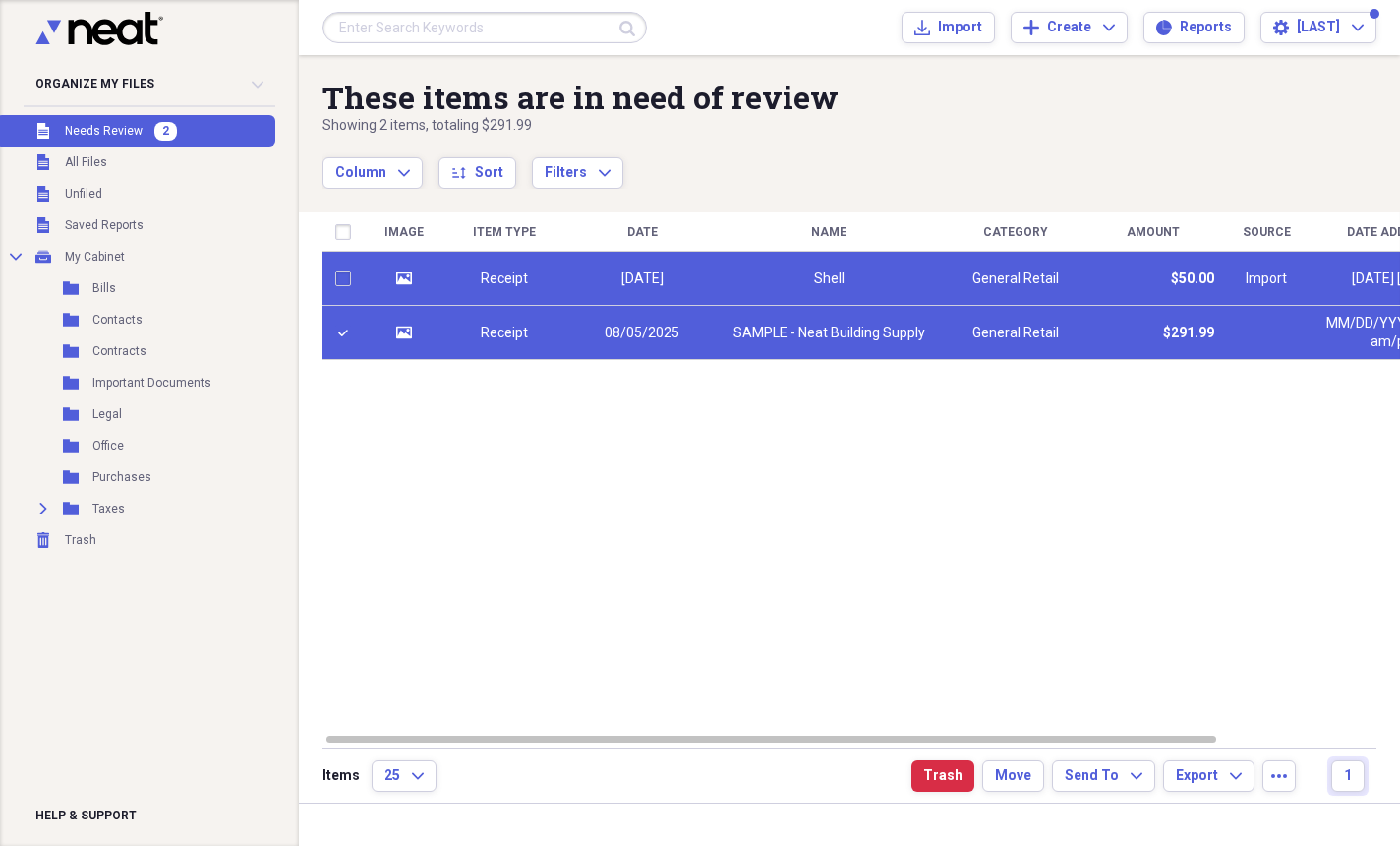 checkbox on "false" 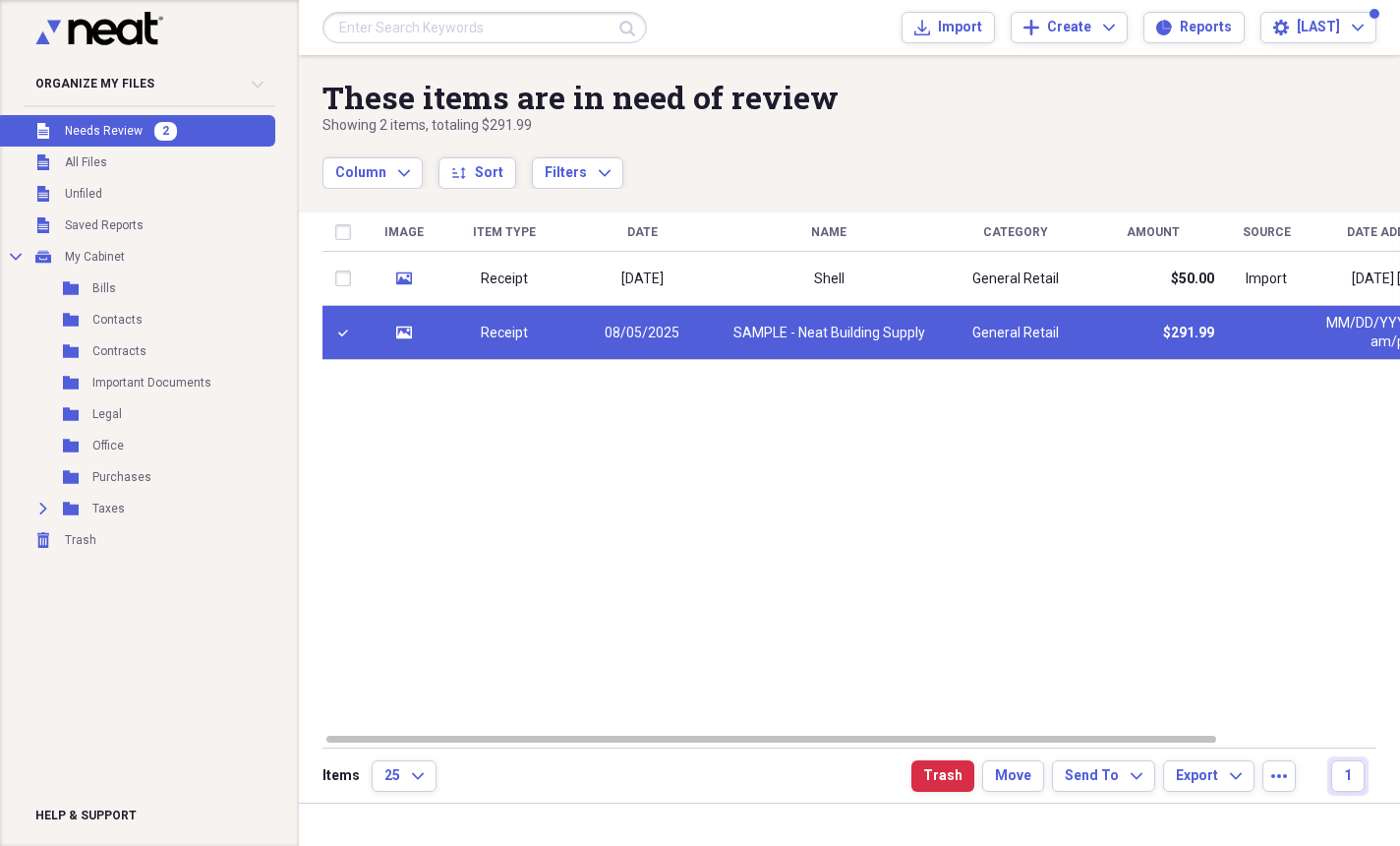 click at bounding box center [347, 332] 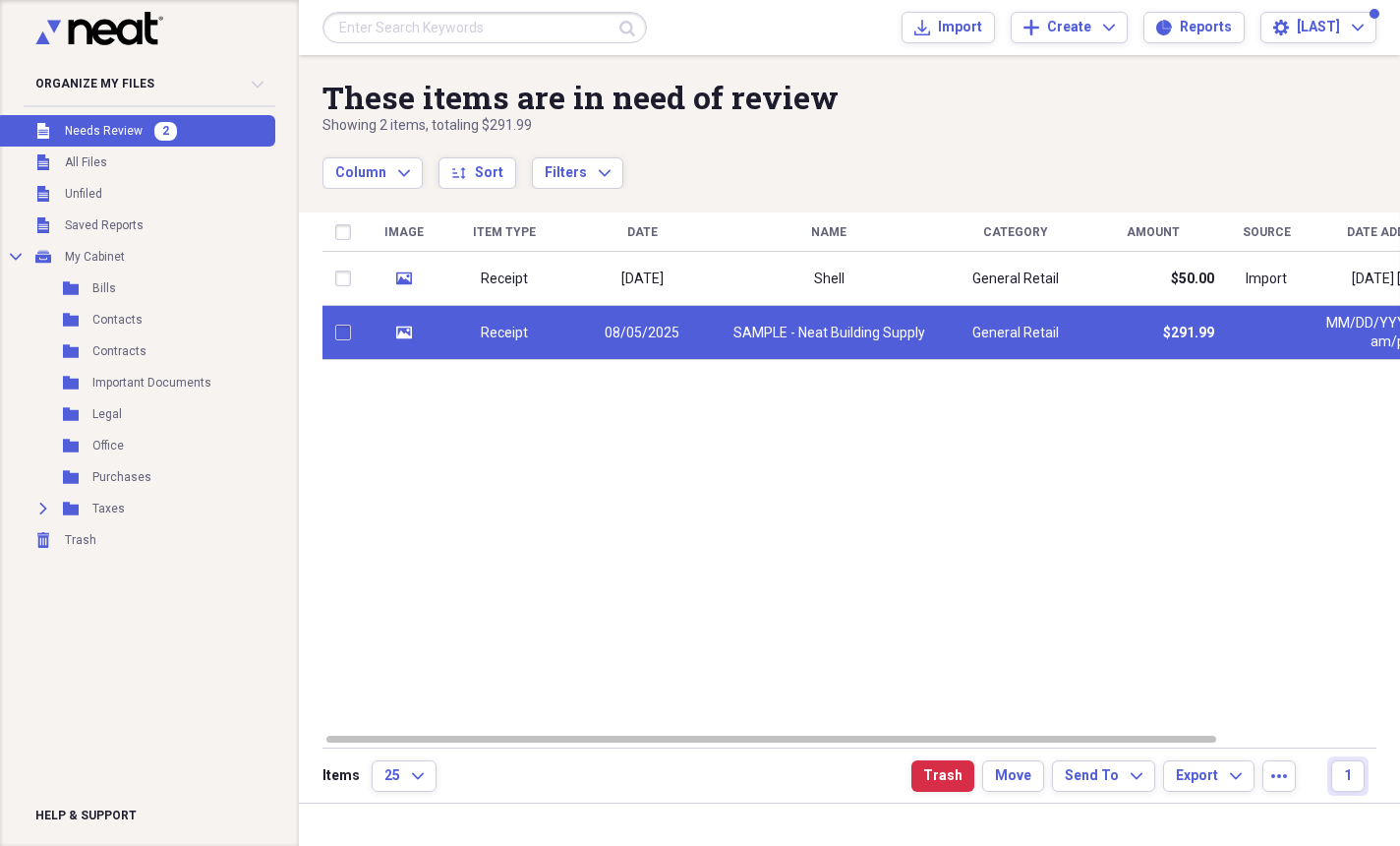 checkbox on "false" 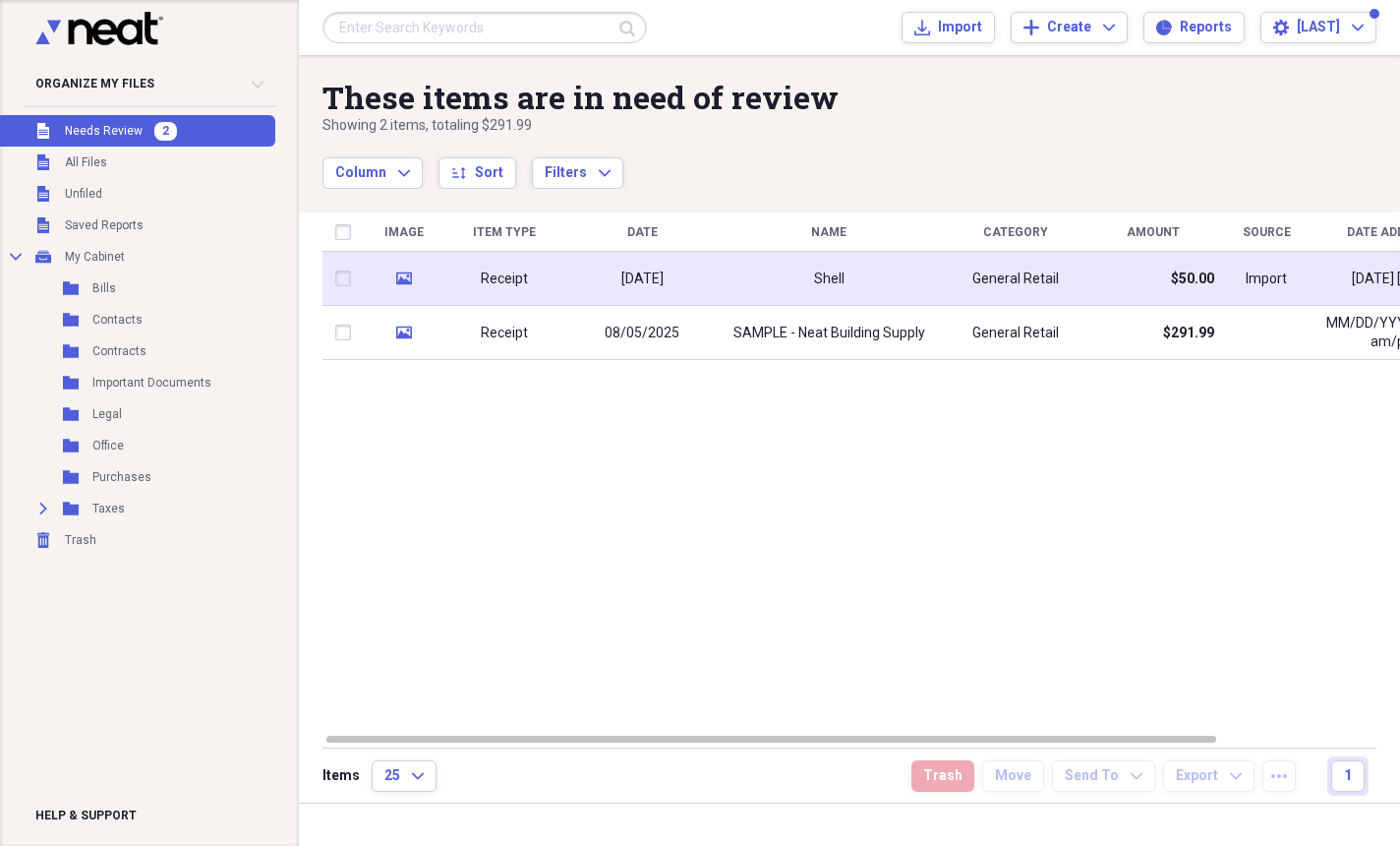 click at bounding box center (347, 278) 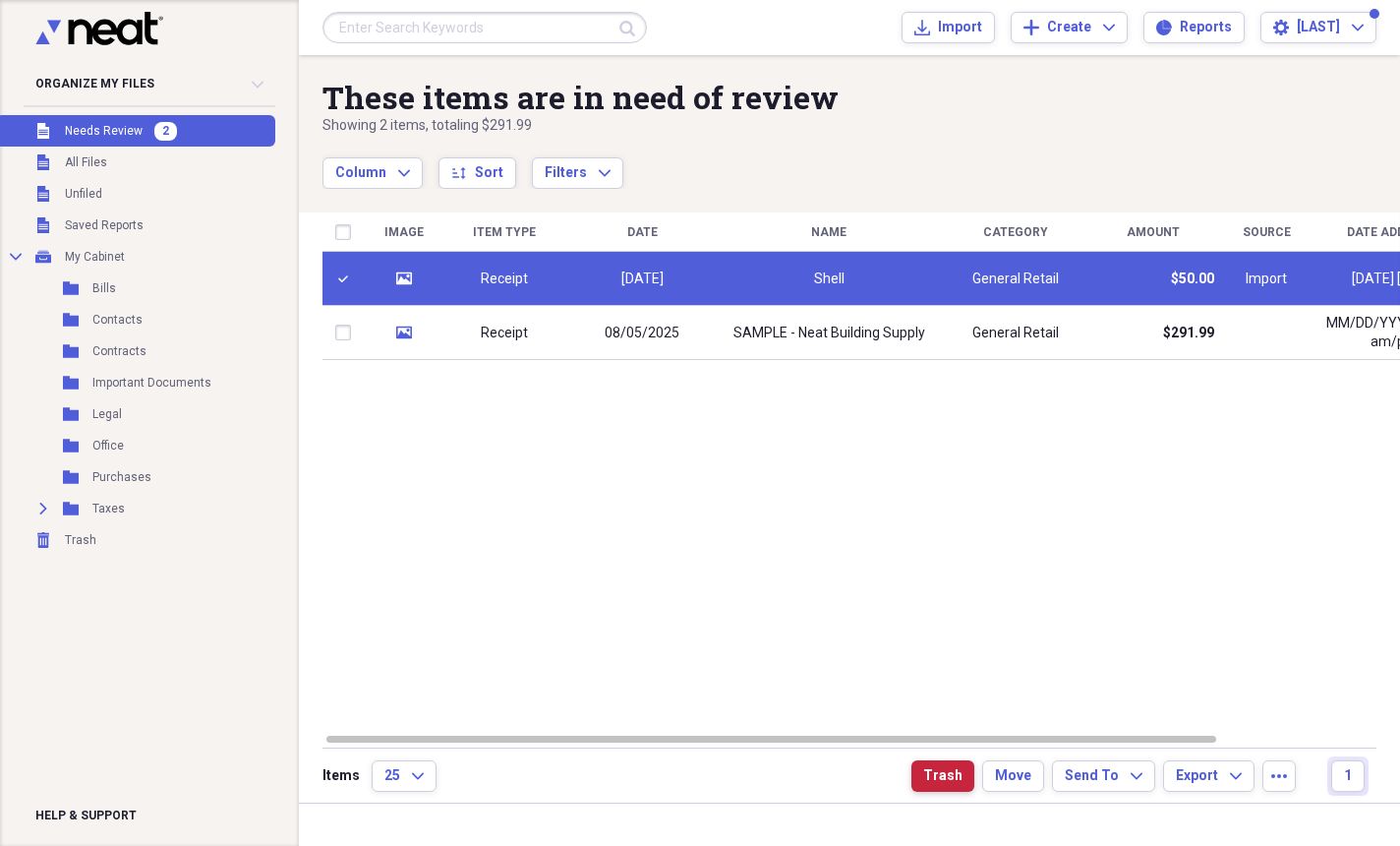 click on "Trash" at bounding box center [943, 776] 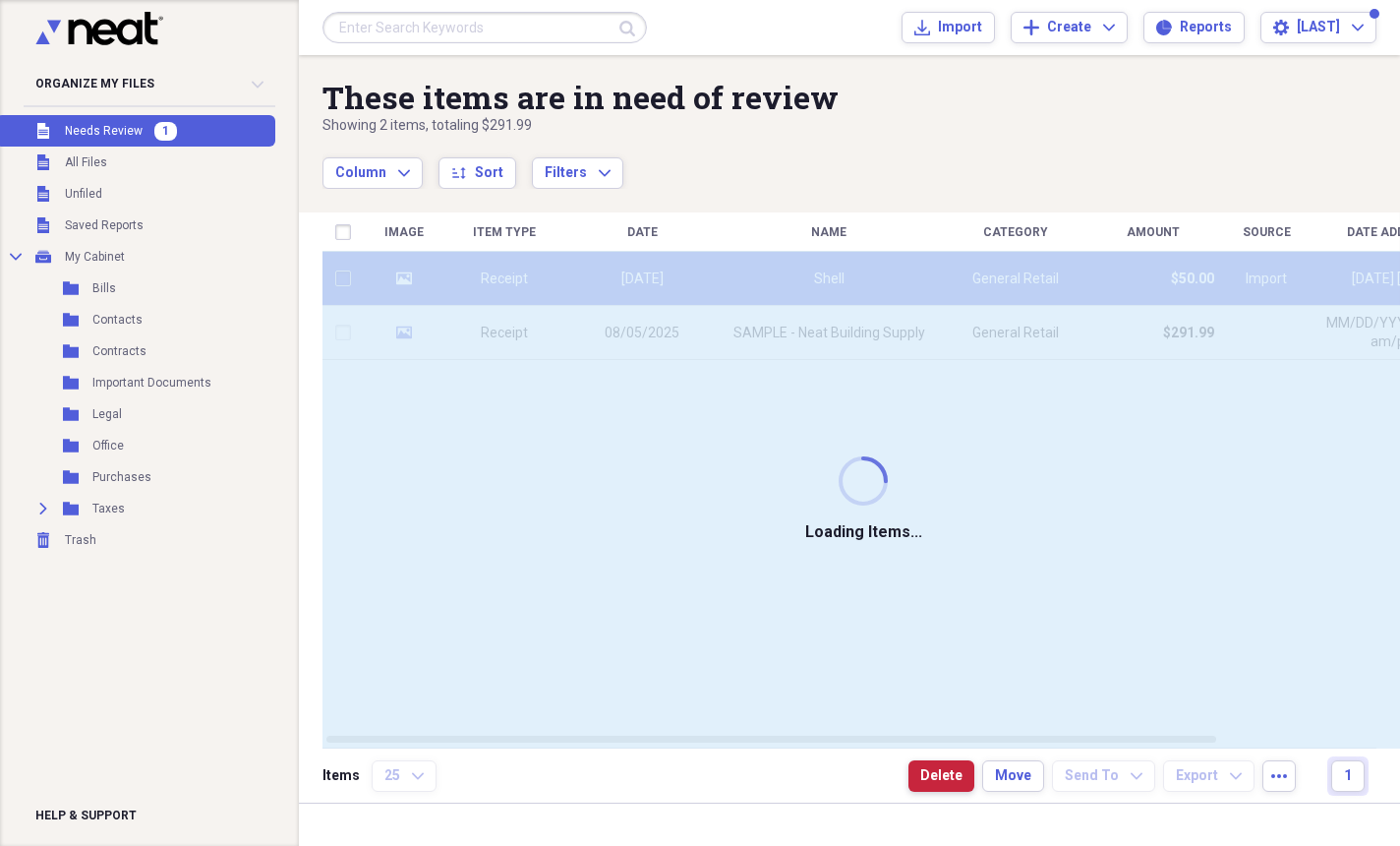 checkbox on "false" 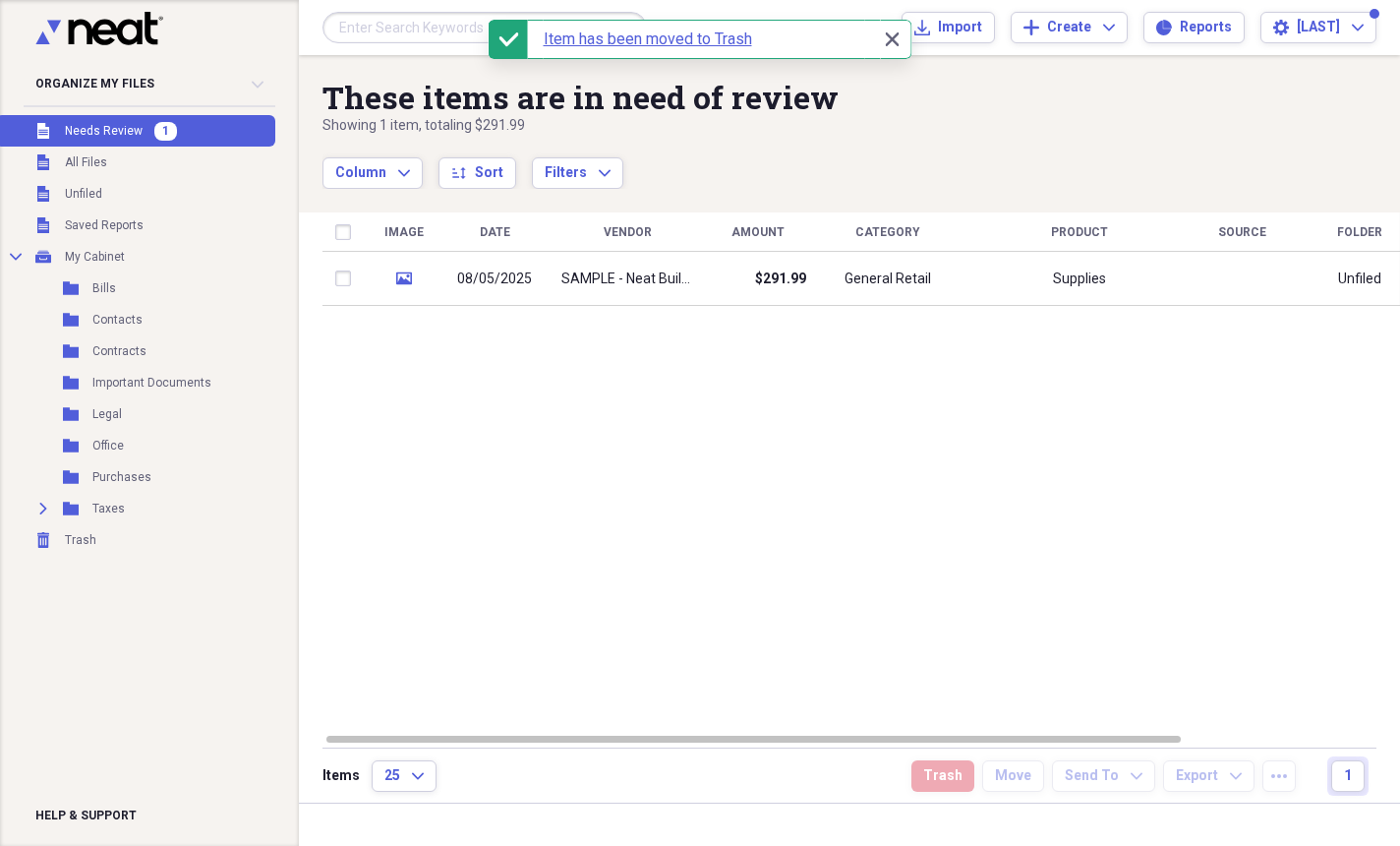click on "Image Date Vendor Amount Category Product Source Folder Billable Reimbursable media 08/05/2025 SAMPLE - Neat Building Supply $[AMOUNT] [CATEGORY] [PRODUCT] [SOURCE] [FOLDER] [BILLABLE] [REIMBURSABLE] [MEDIA]" at bounding box center [863, 472] 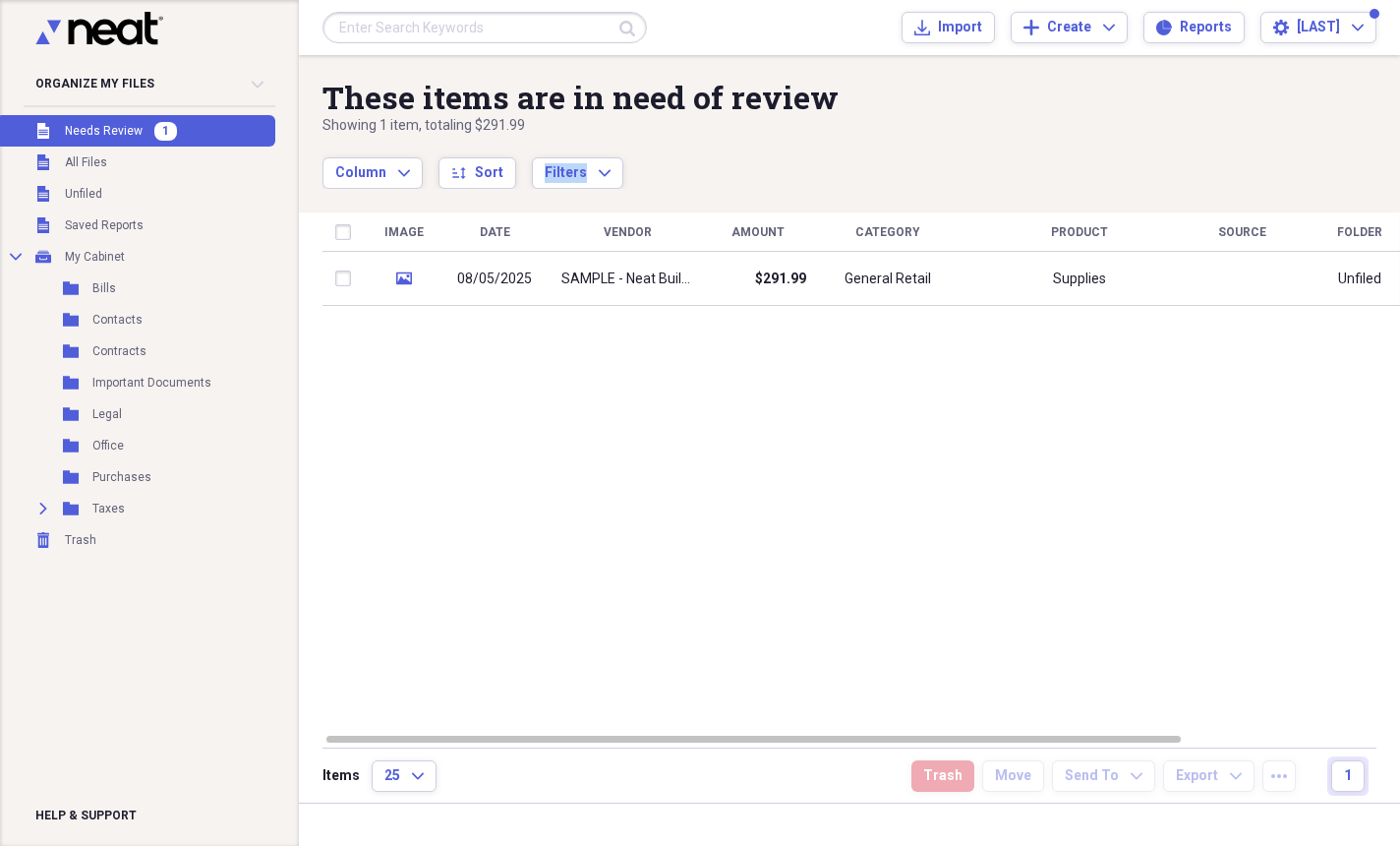 click on "Filters  Expand" at bounding box center (577, 162) 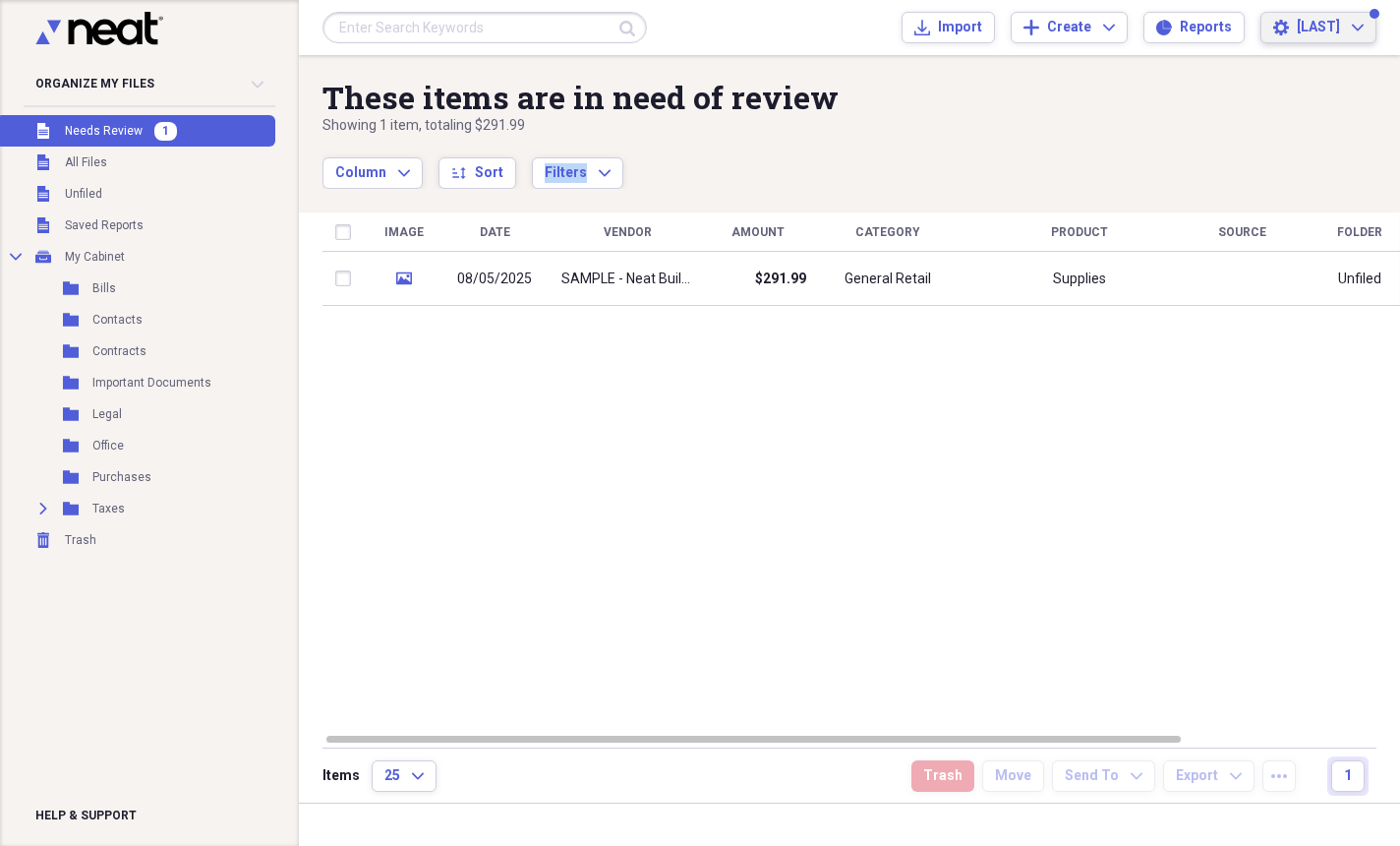 click on "Expand" 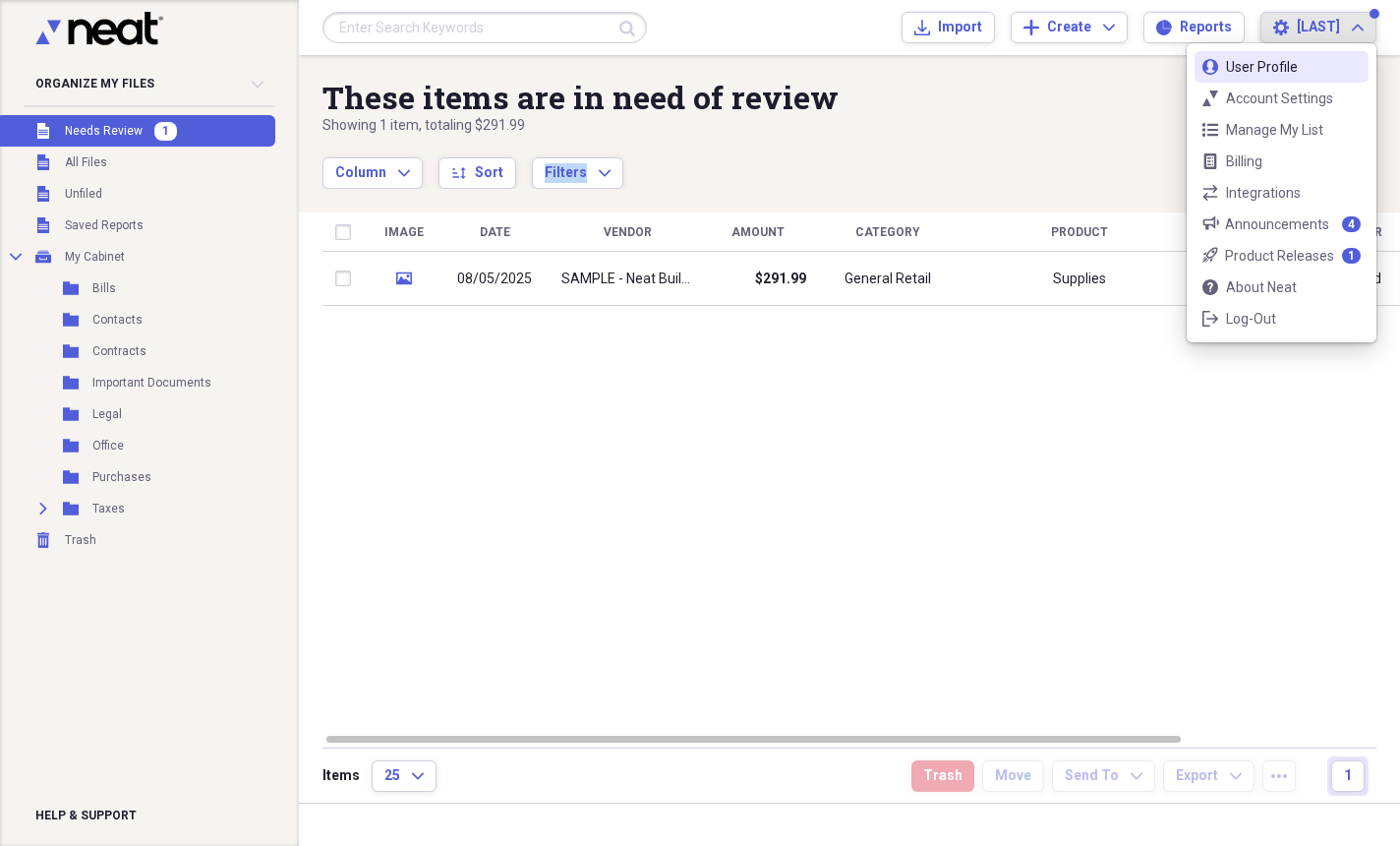 click on "User Profile" at bounding box center [1281, 67] 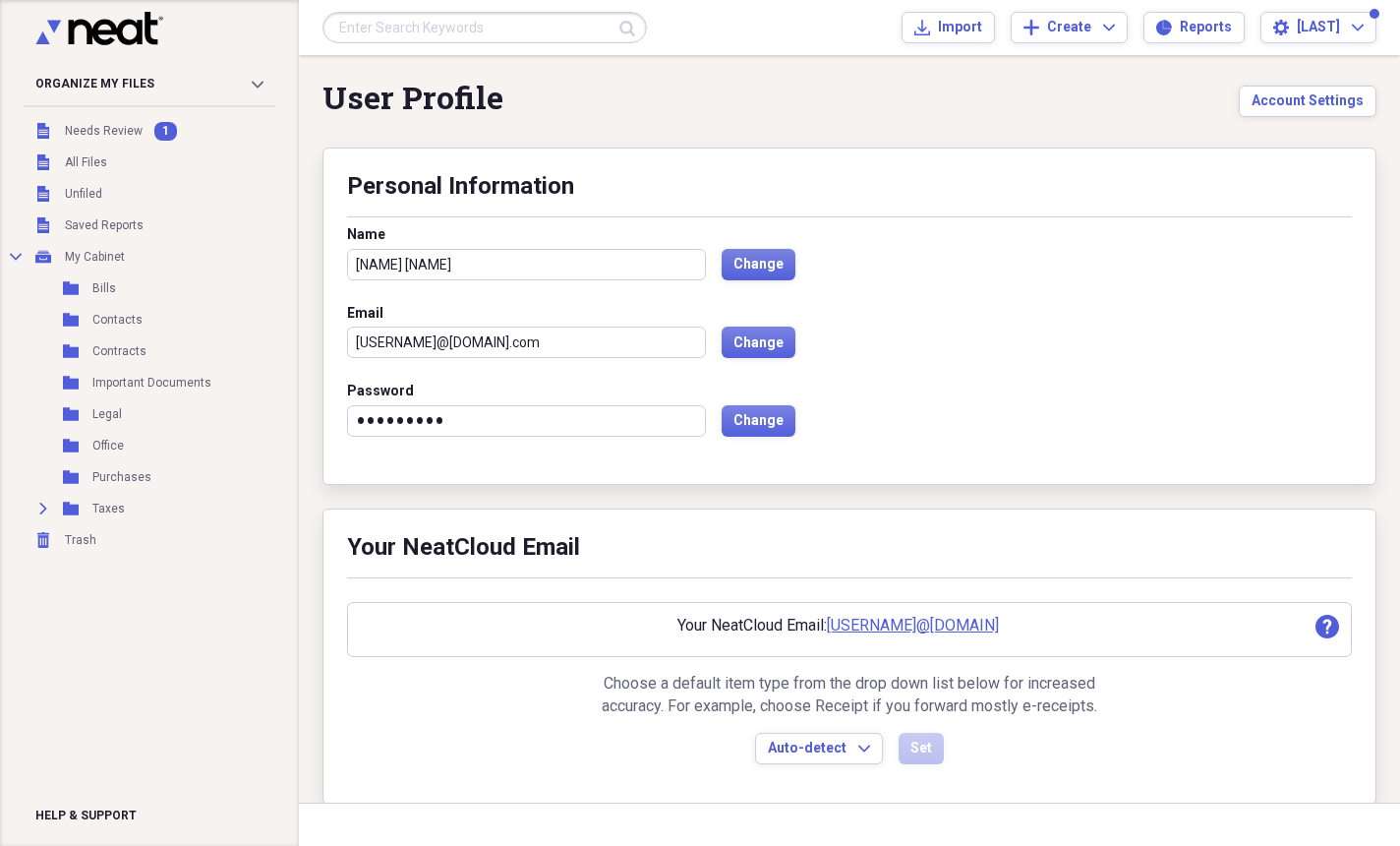click on "[USERNAME]@[DOMAIN].com" at bounding box center (526, 342) 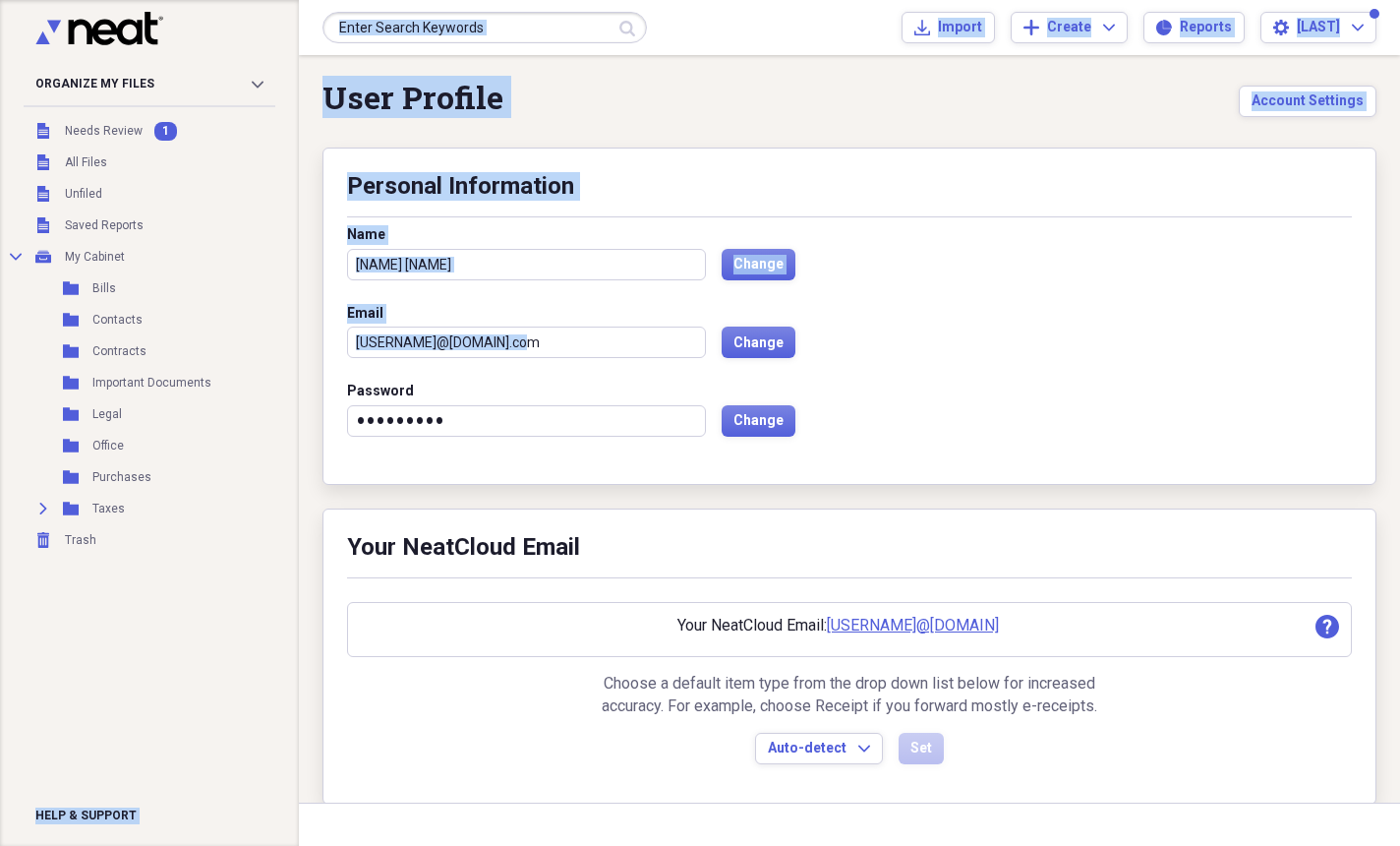 drag, startPoint x: 496, startPoint y: 340, endPoint x: 291, endPoint y: 327, distance: 205.41178 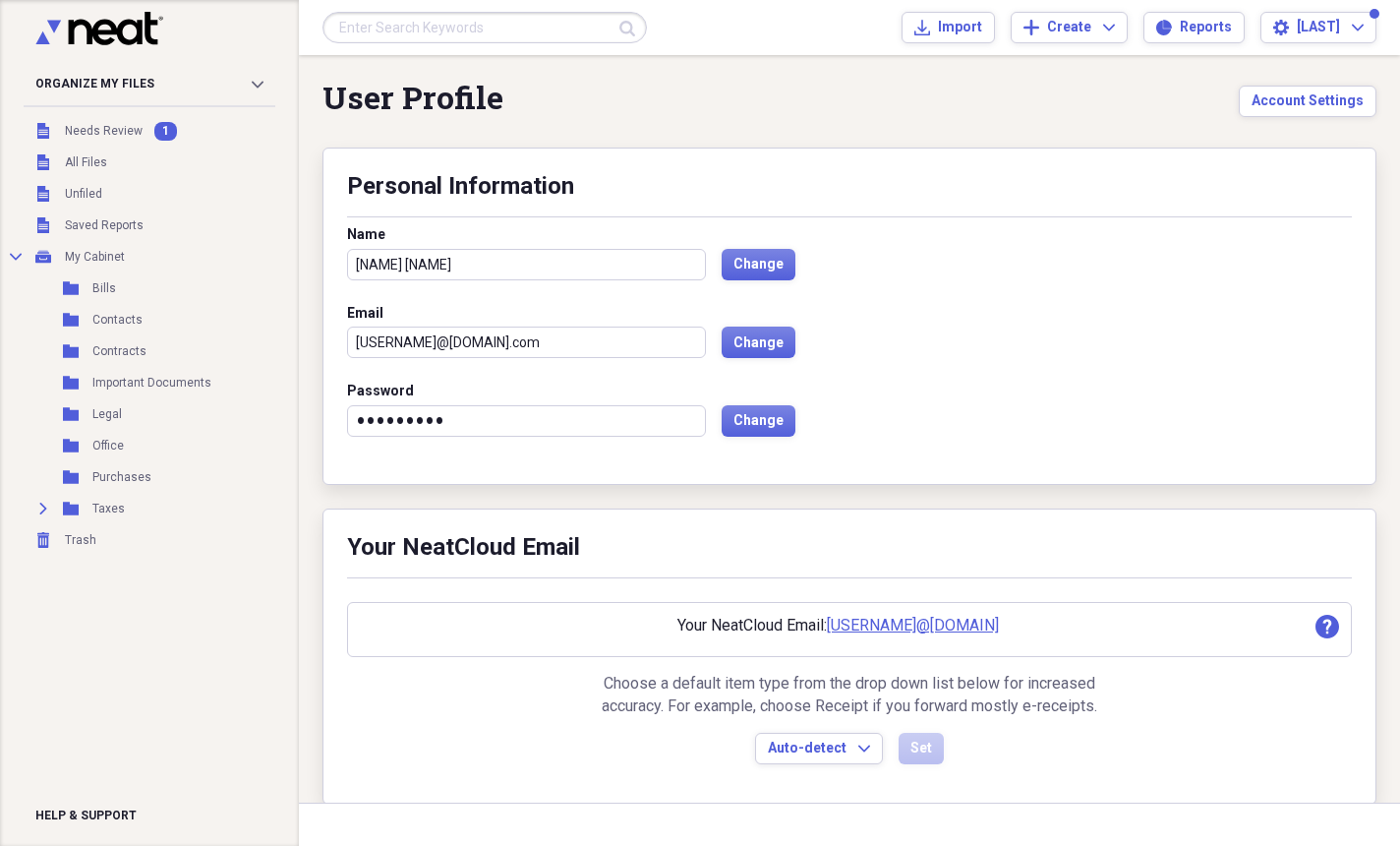 click on "••••••••• Change" at bounding box center (849, 421) 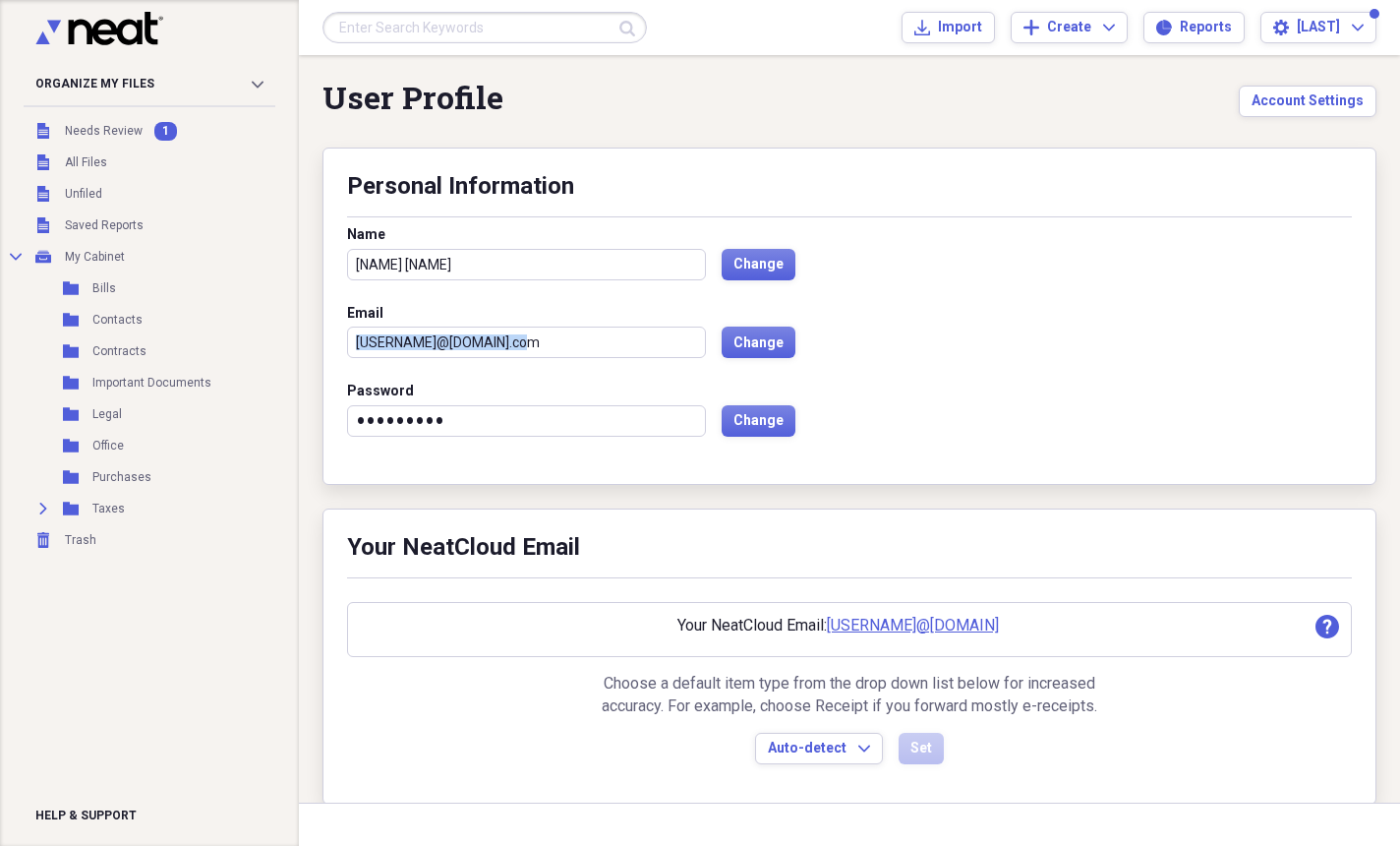 drag, startPoint x: 496, startPoint y: 335, endPoint x: 343, endPoint y: 336, distance: 153.0033 